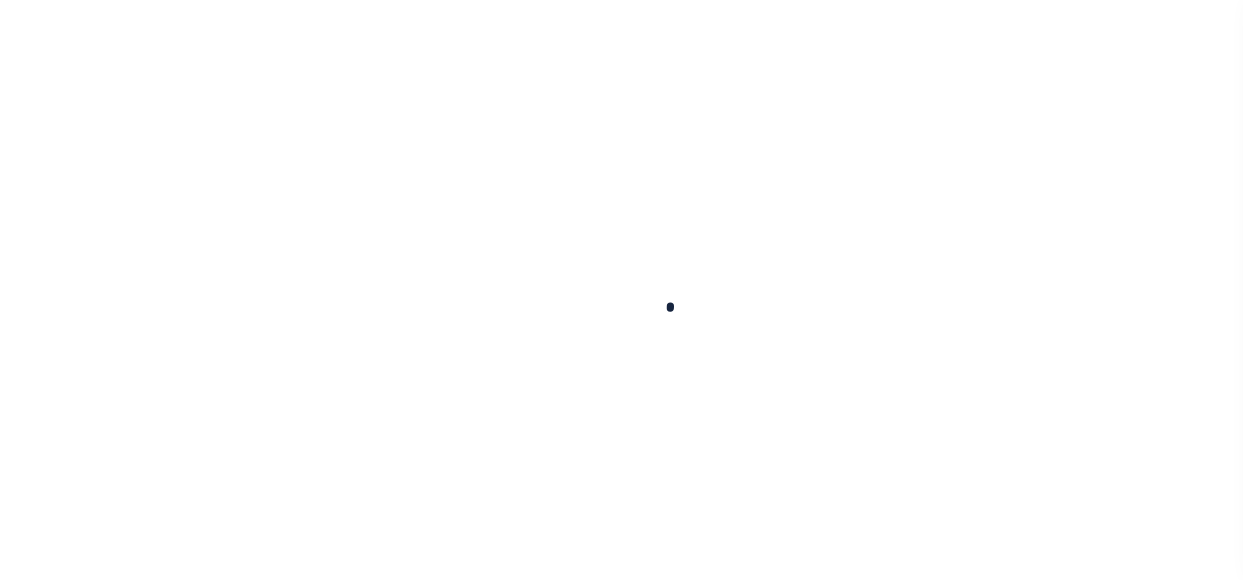 scroll, scrollTop: 0, scrollLeft: 0, axis: both 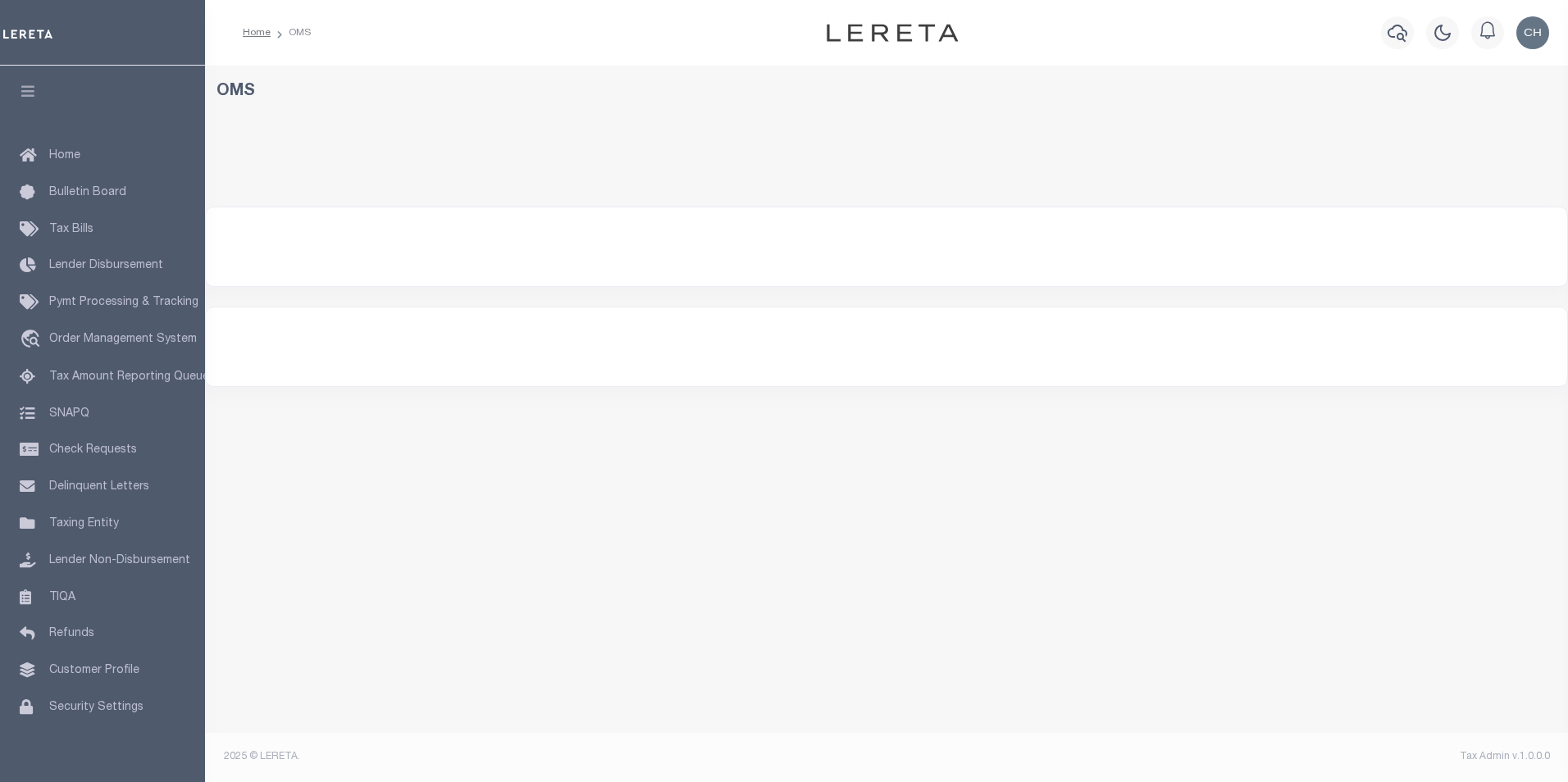 select on "200" 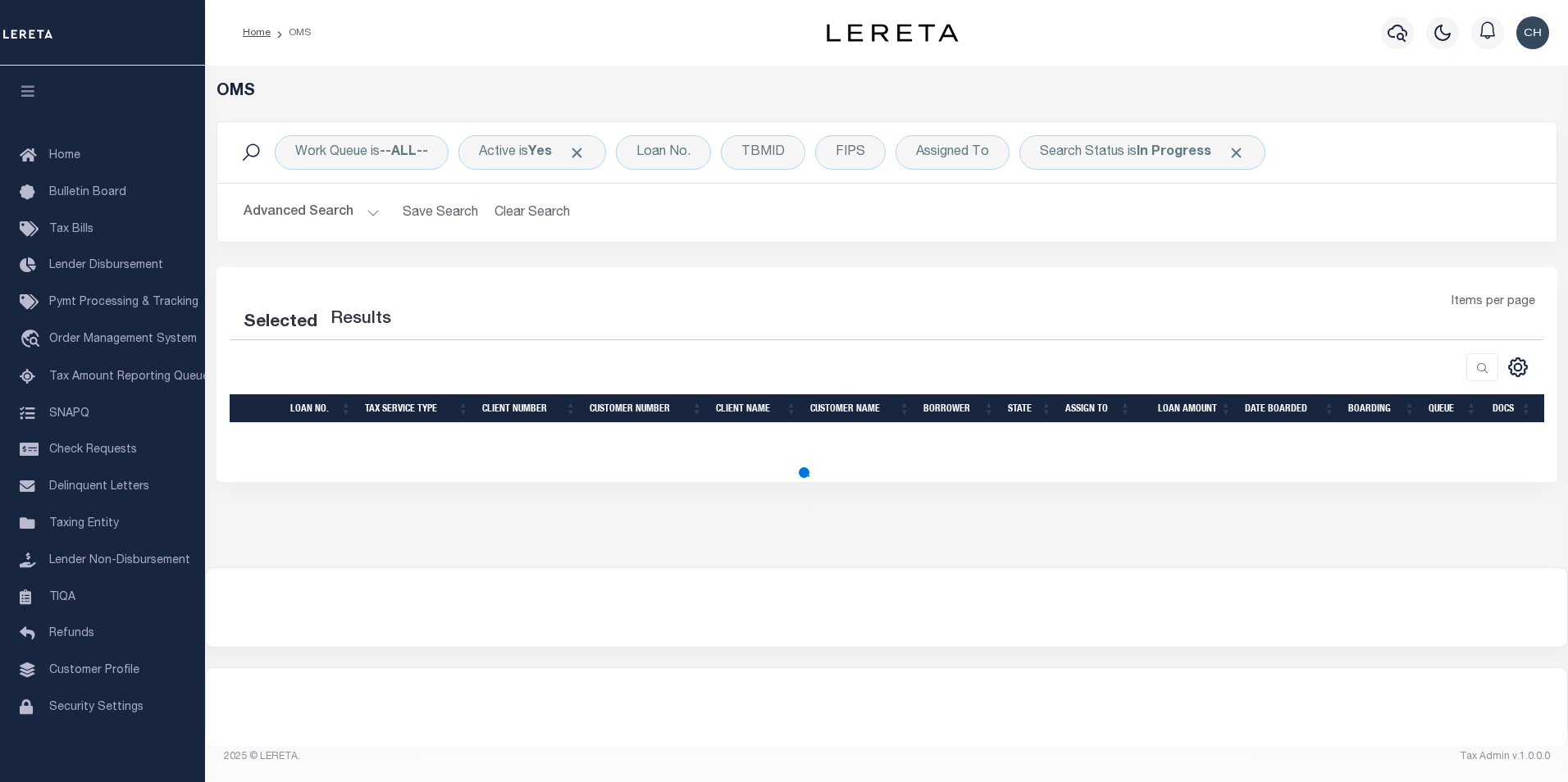 select on "200" 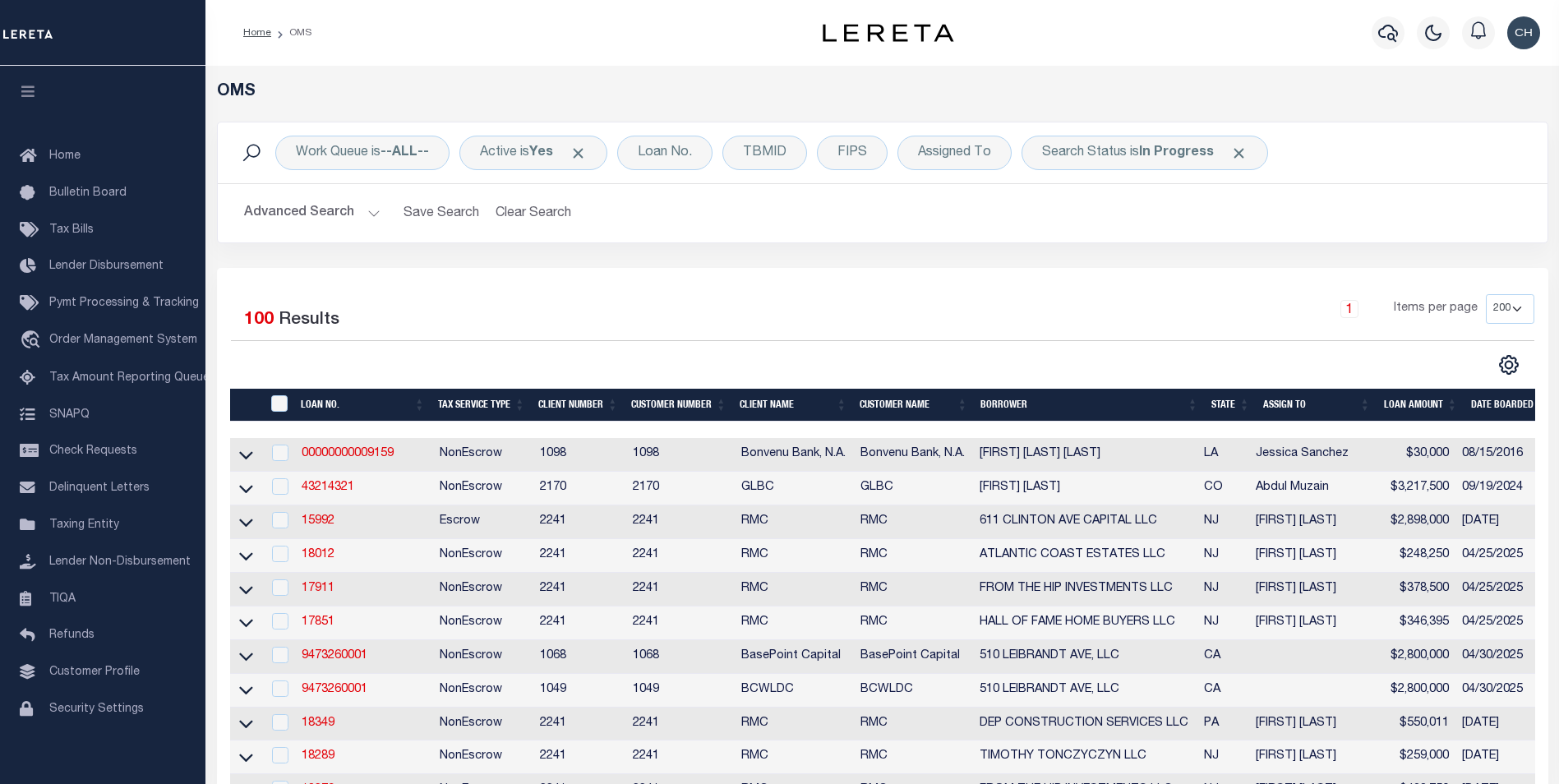 click on "1
Items per page   10 25 50 100 200" at bounding box center (1049, 316) 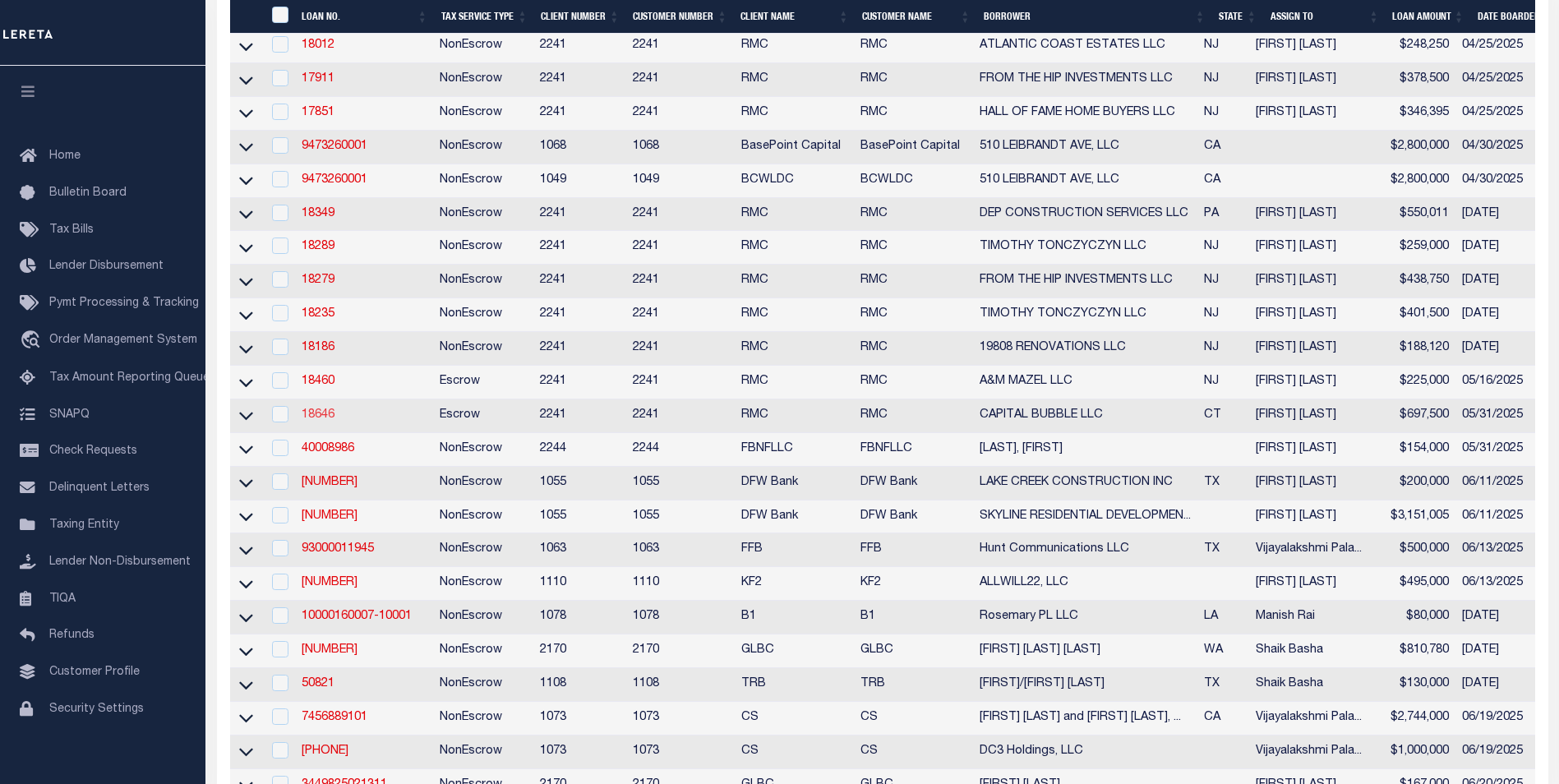 click on "18646" at bounding box center (318, 415) 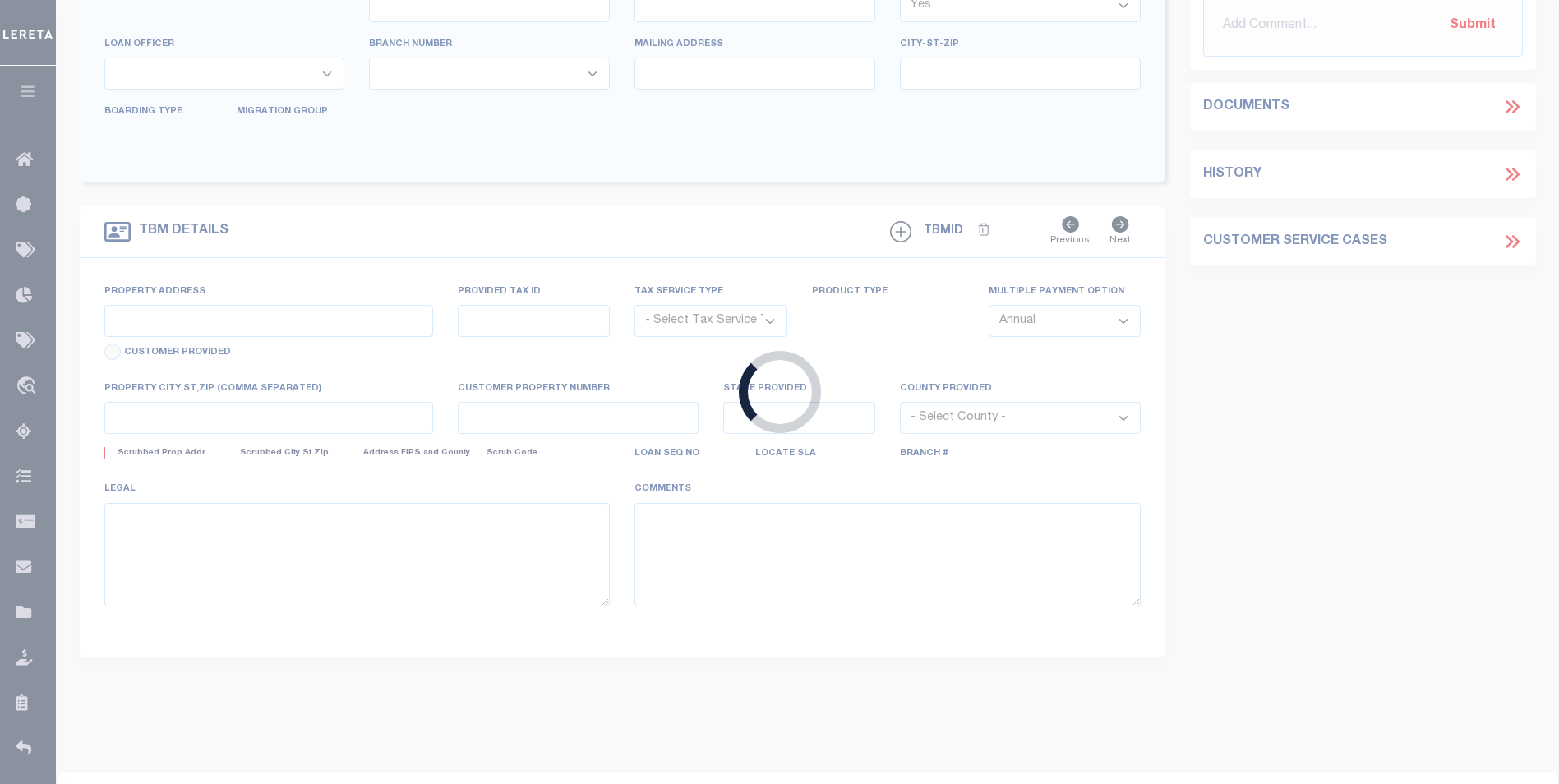 type on "18646" 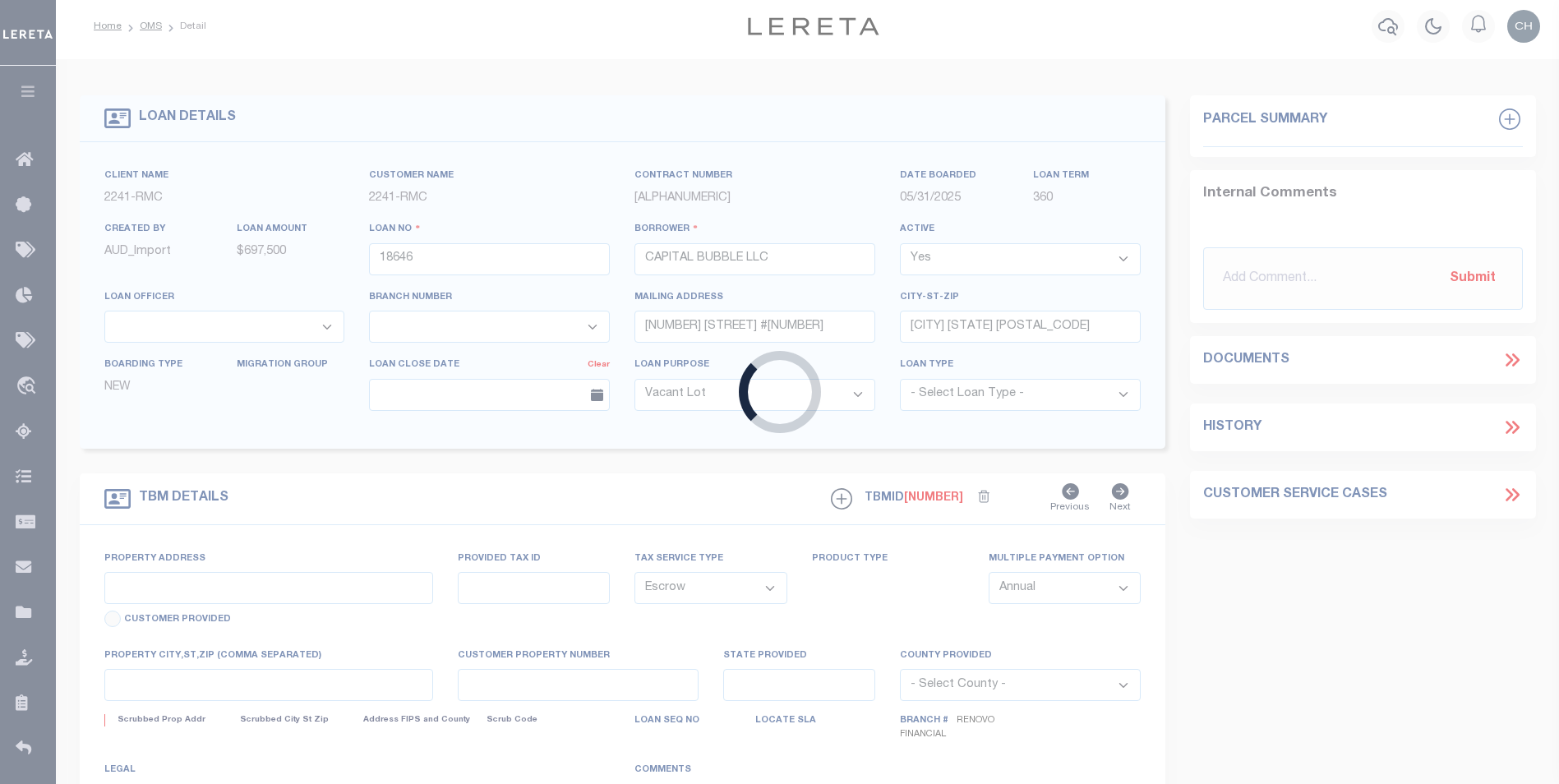scroll, scrollTop: 0, scrollLeft: 0, axis: both 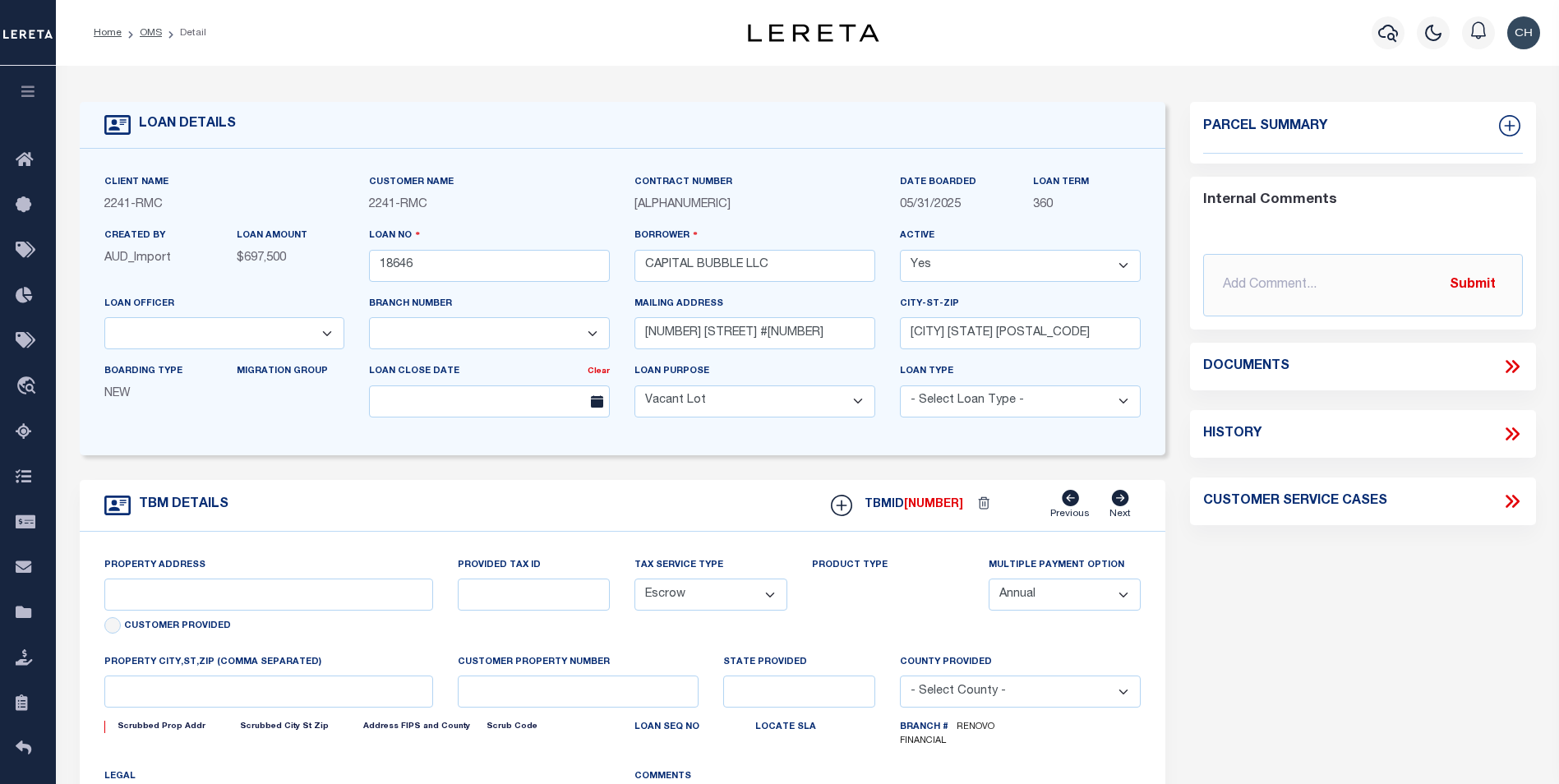 select on "14701" 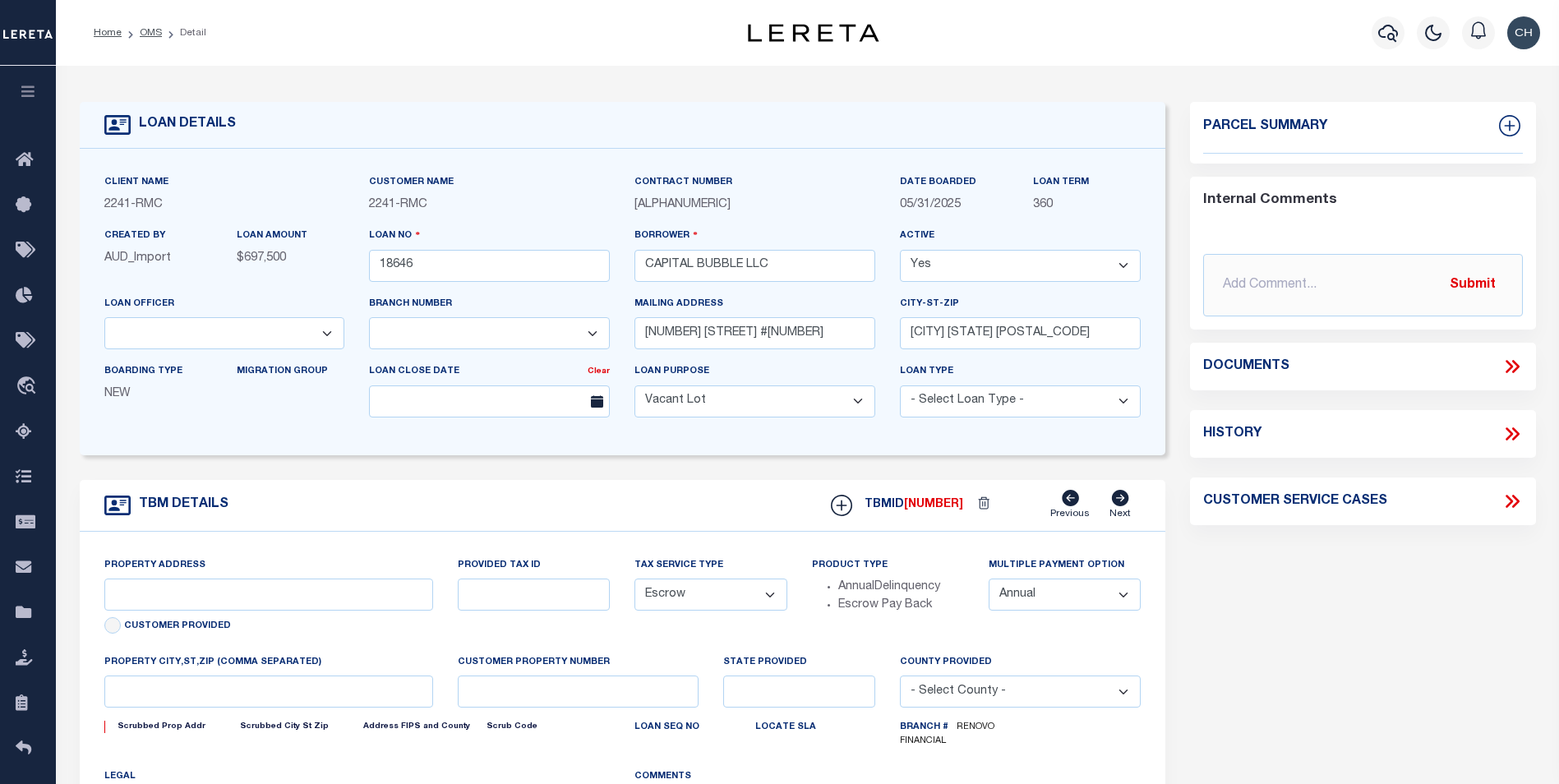 select on "25066" 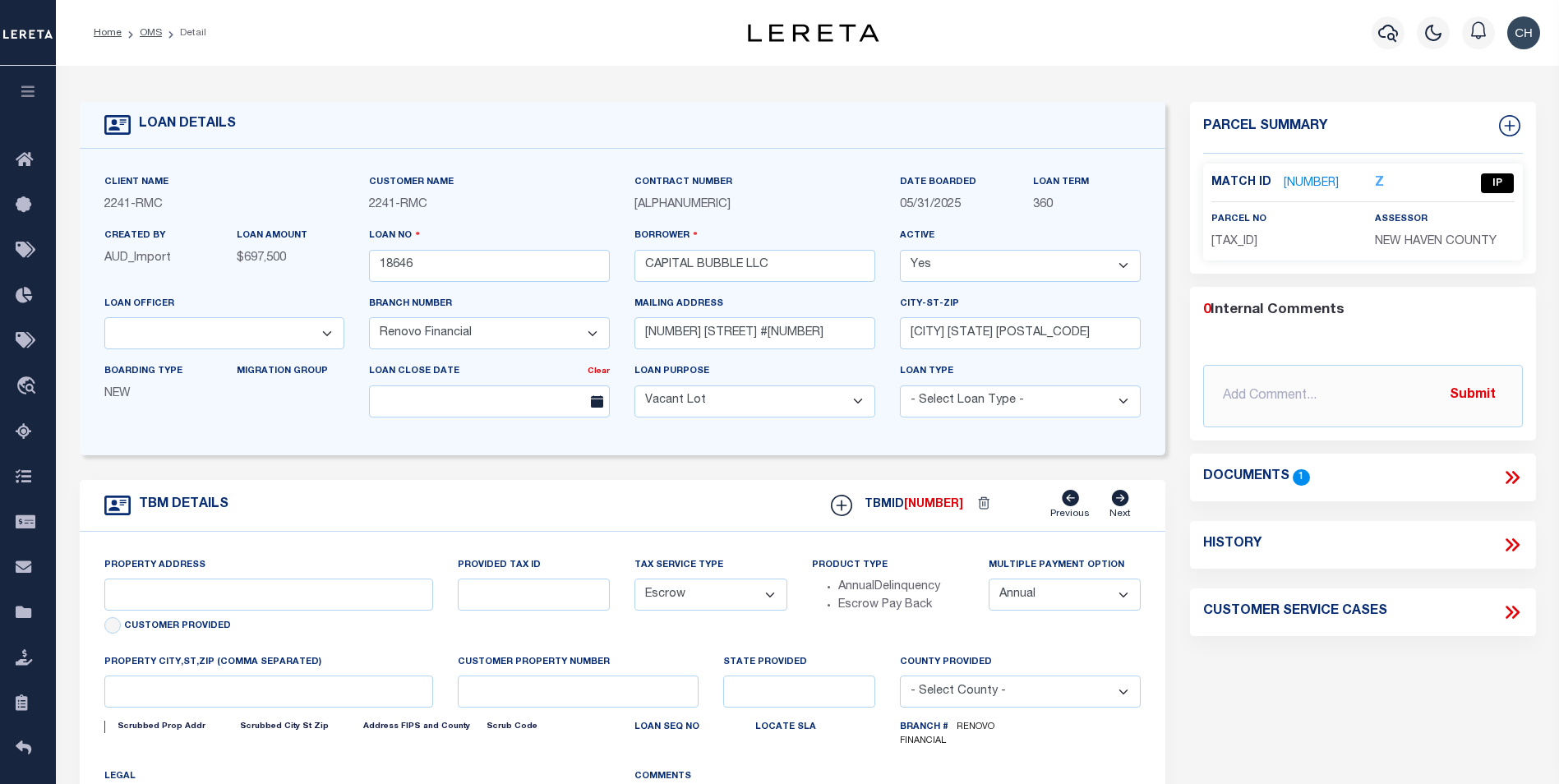 type on "[NUMBER] [STREET]" 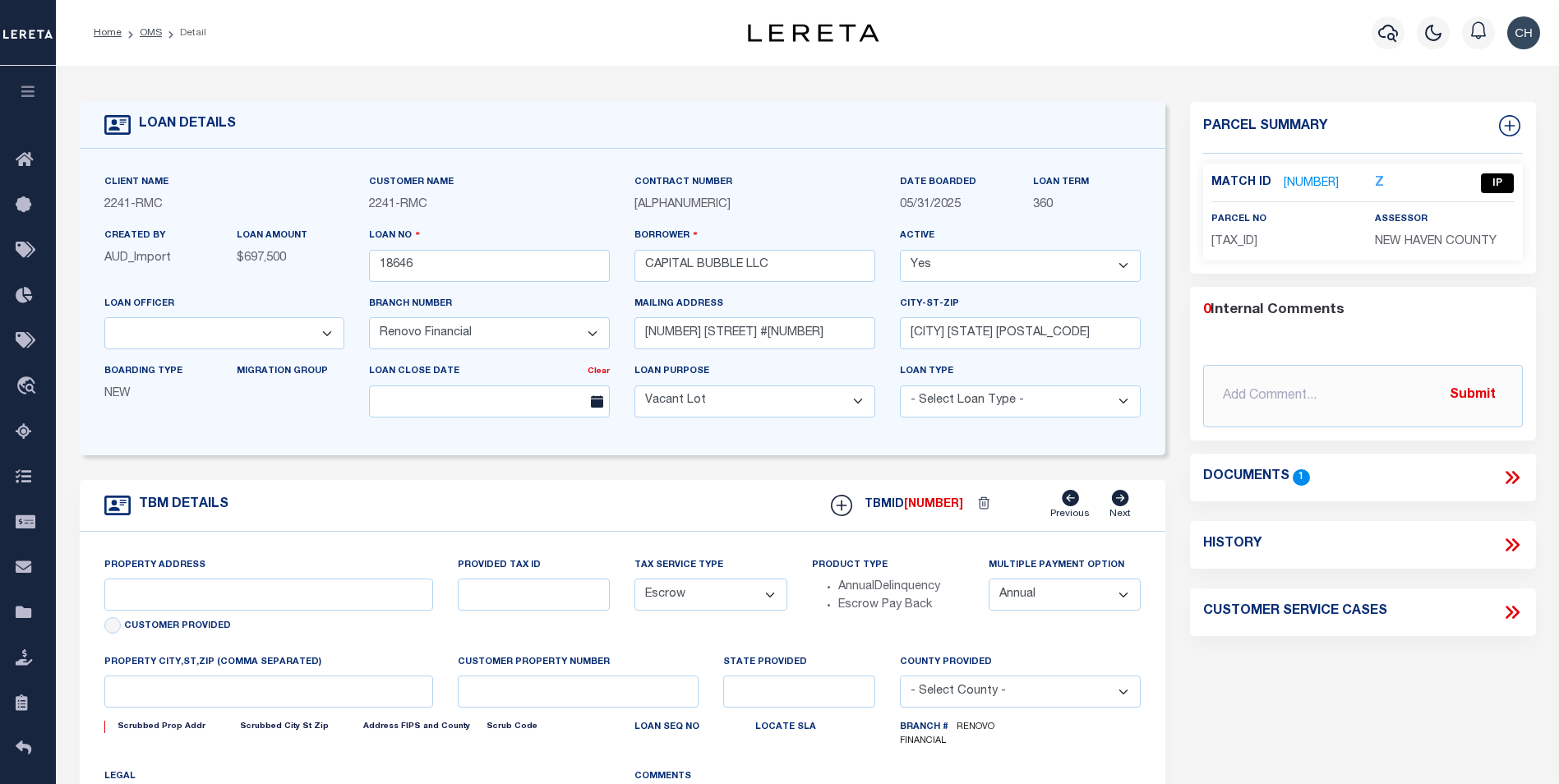 type on "[CITY], [STATE] [POSTAL_CODE]" 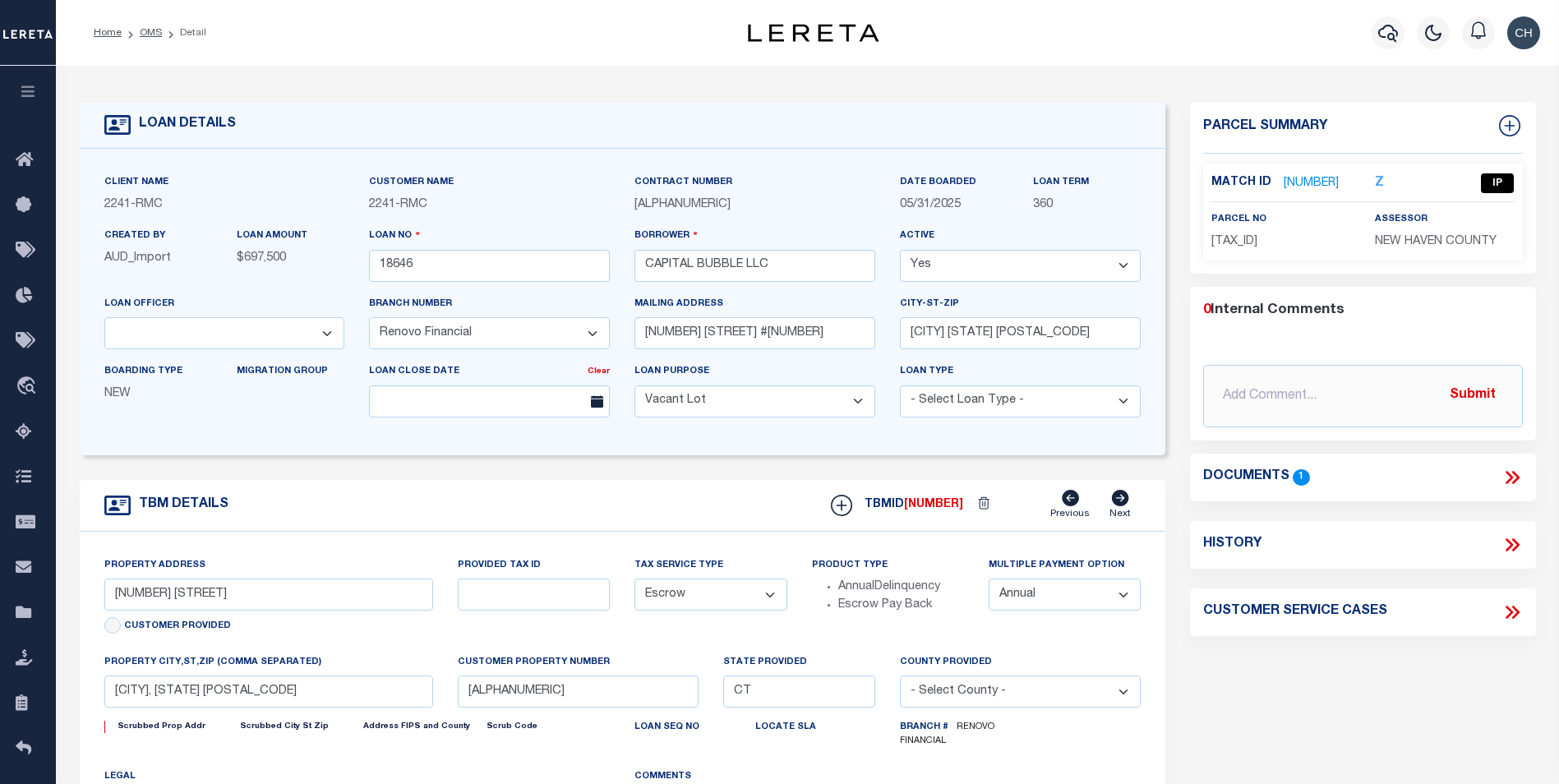 select 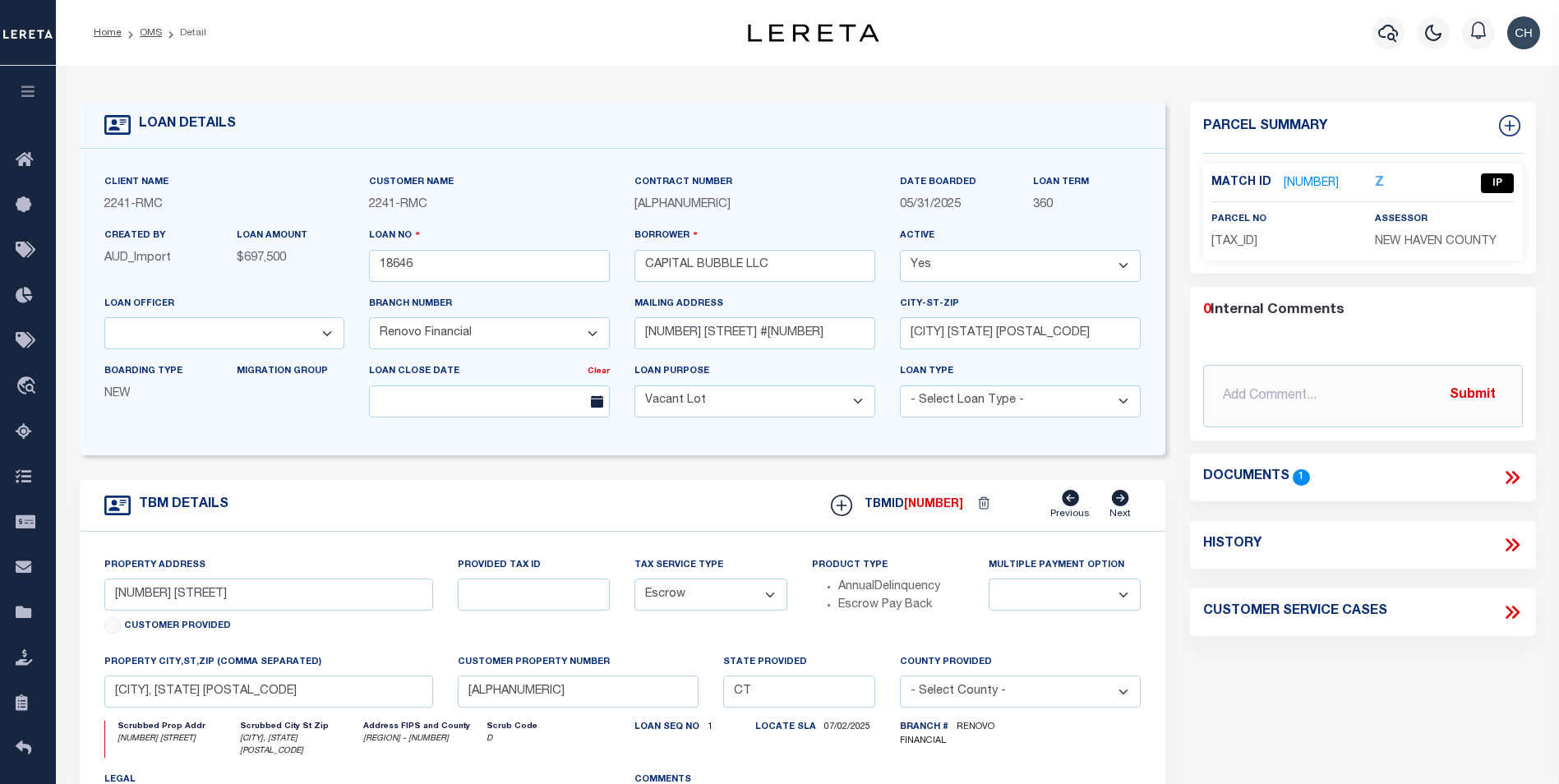 click on "TBM DETAILS
TBMID  [NUMBER]    Previous   Next" at bounding box center (623, 505) 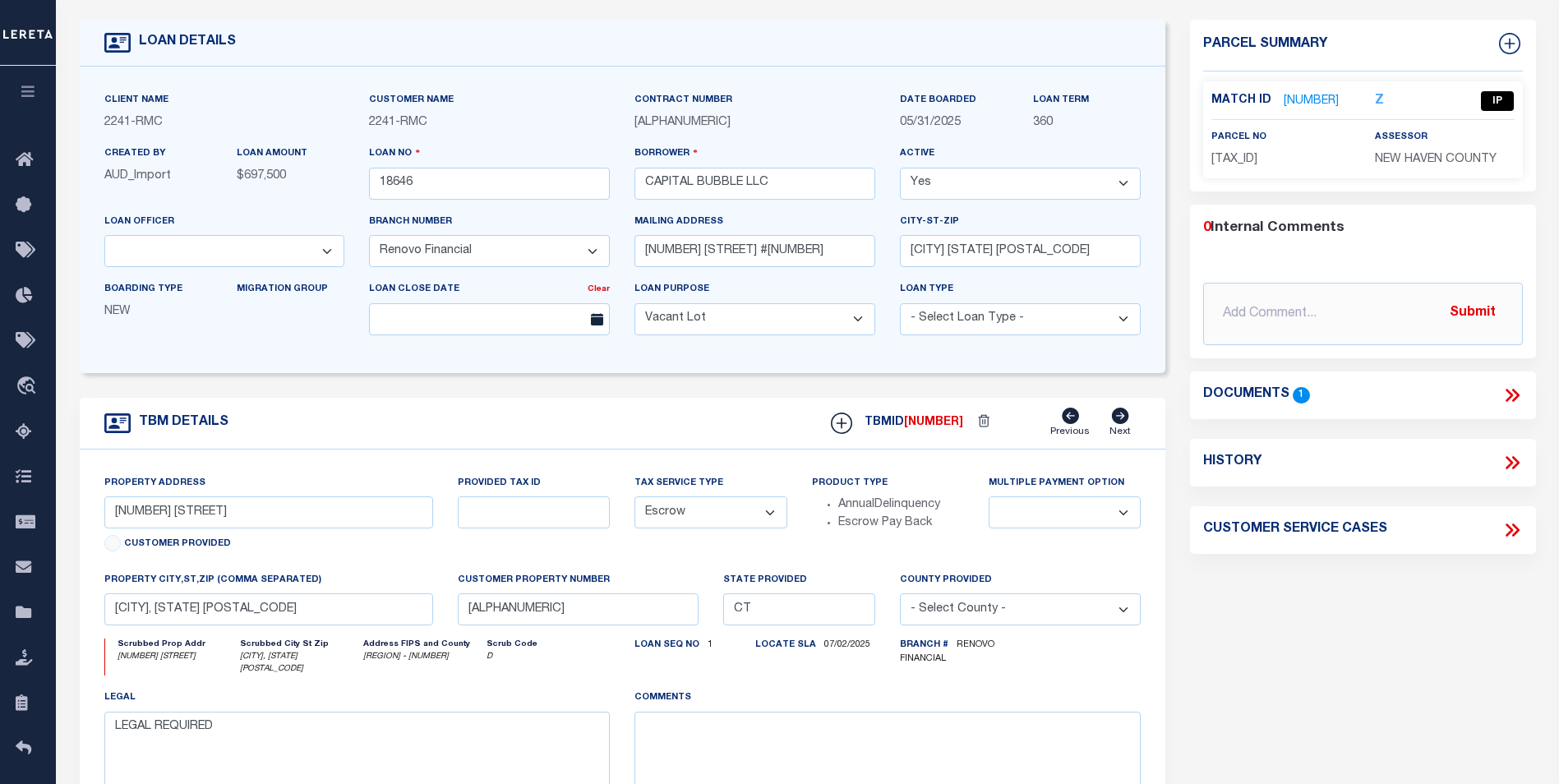 scroll, scrollTop: 0, scrollLeft: 0, axis: both 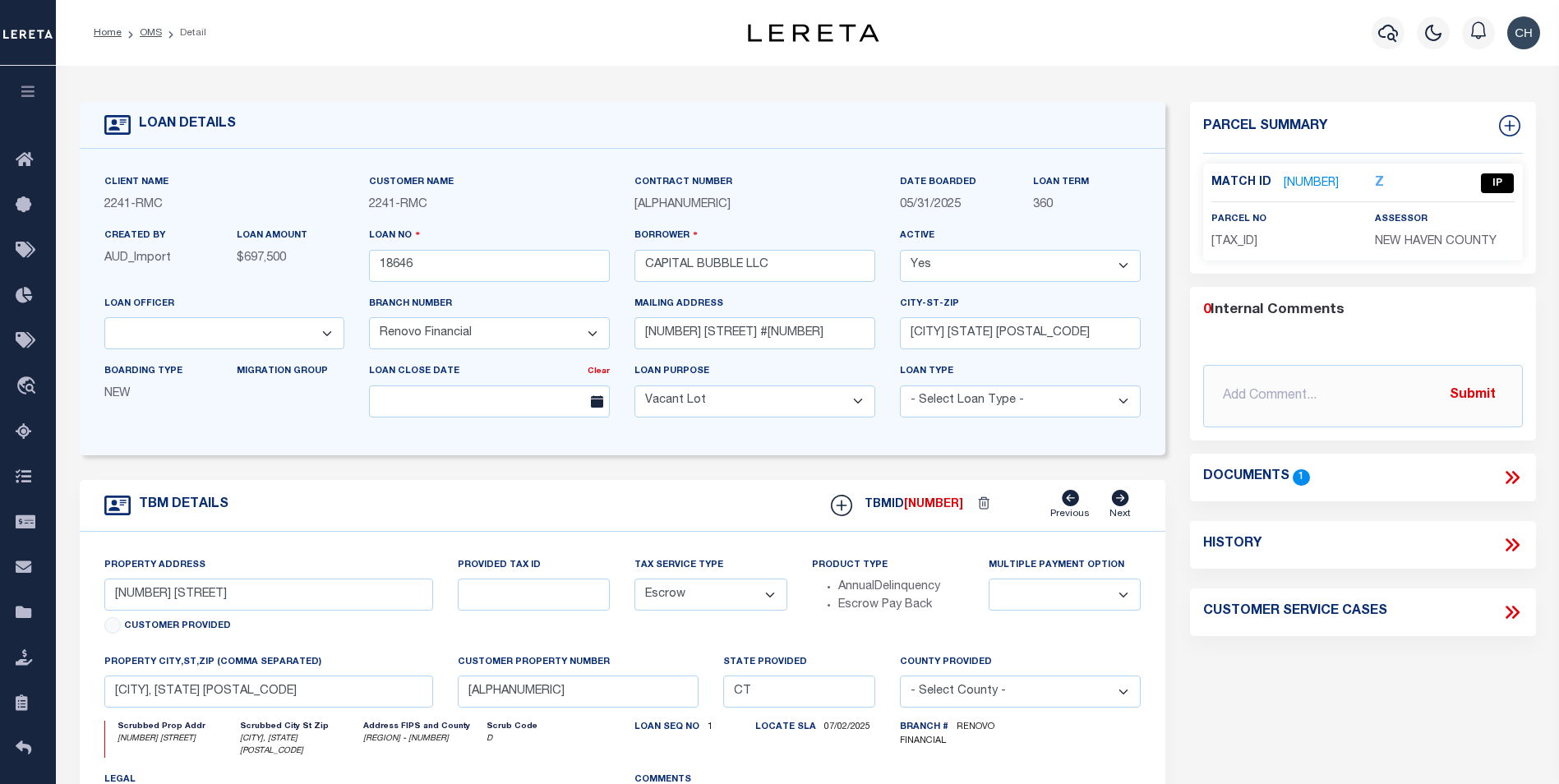 click on "Parcel Summary" at bounding box center (1363, 127) 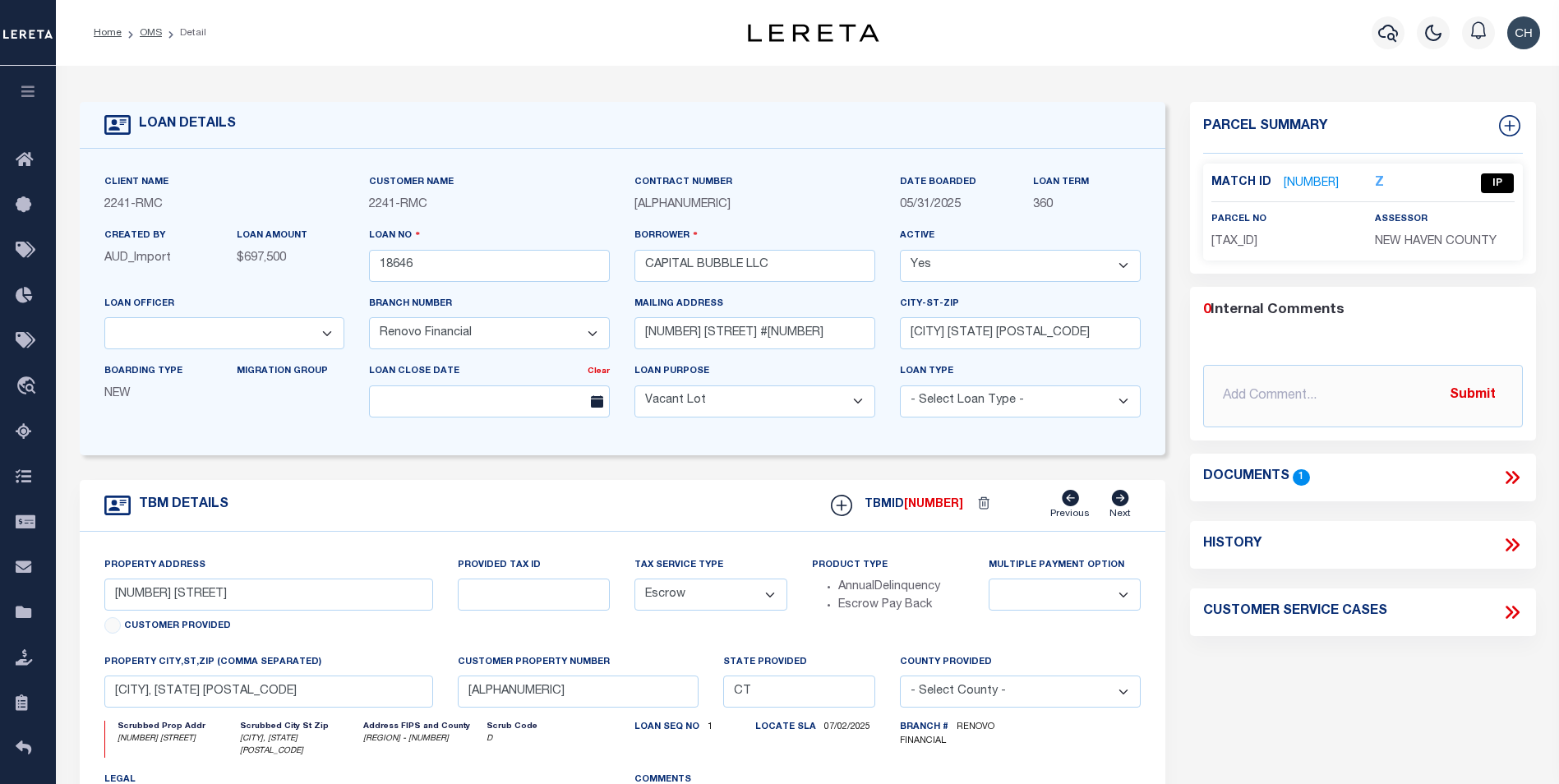 click on "[NUMBER]" at bounding box center [1311, 183] 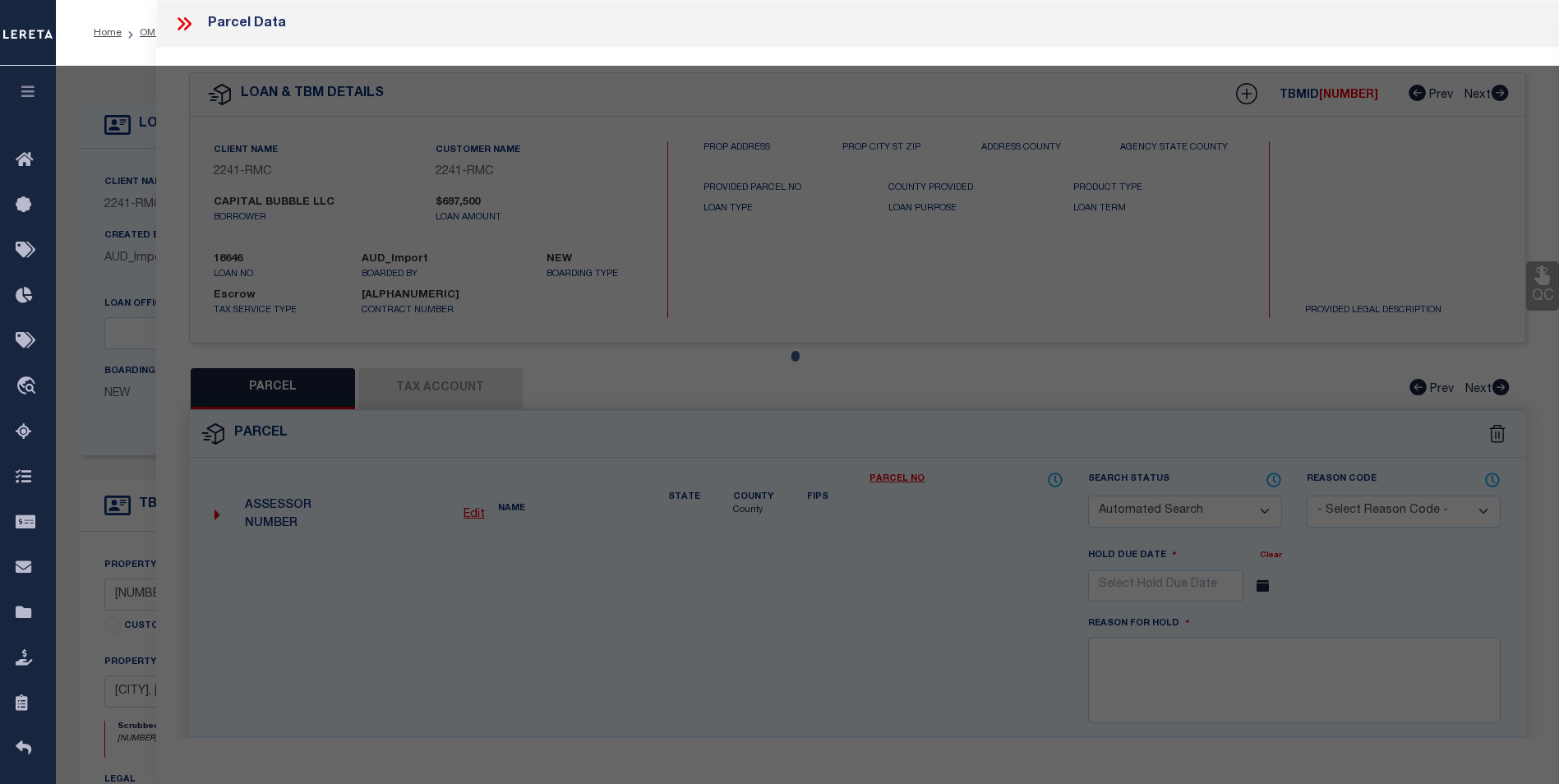 checkbox on "false" 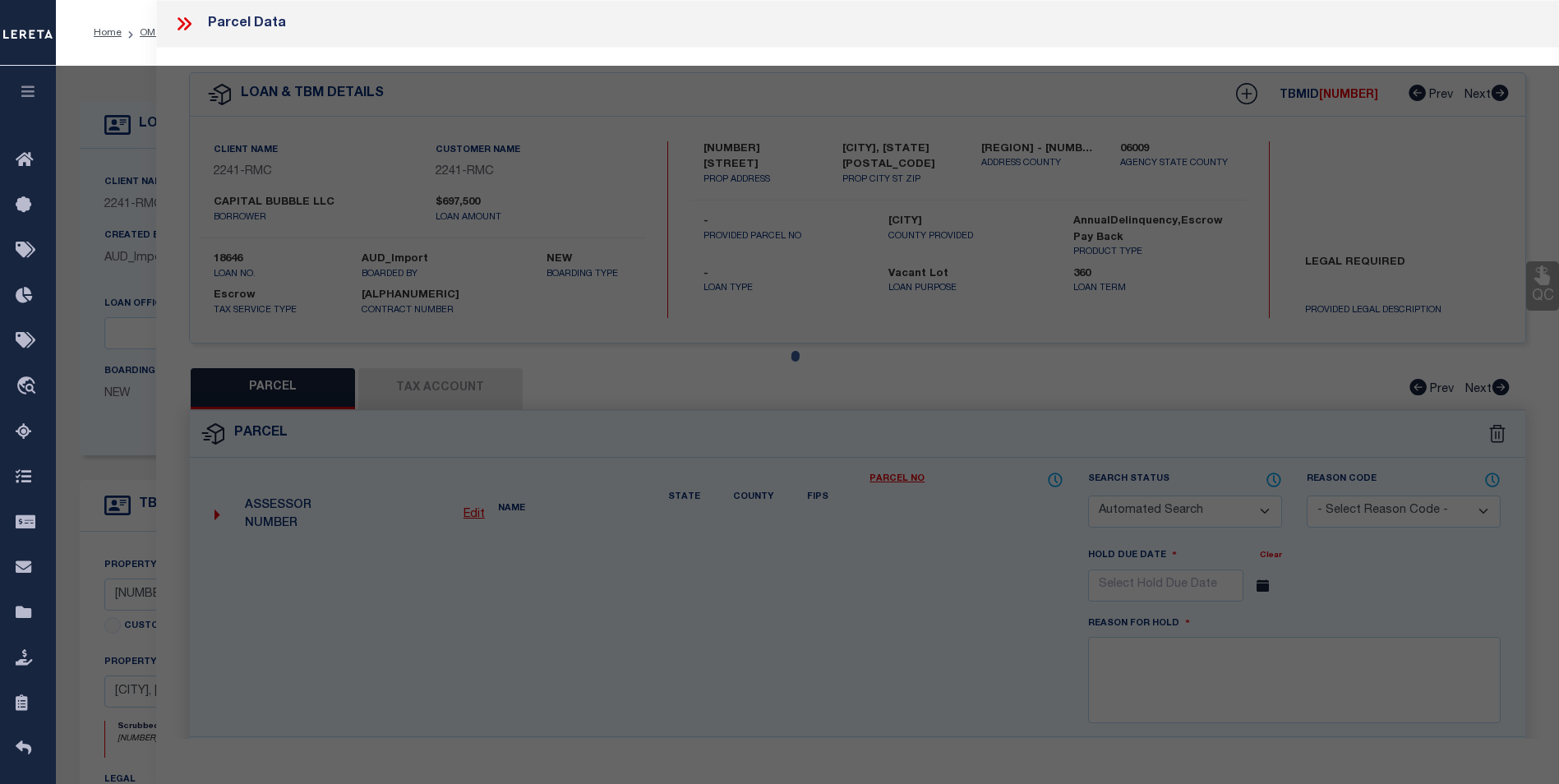 select on "IP" 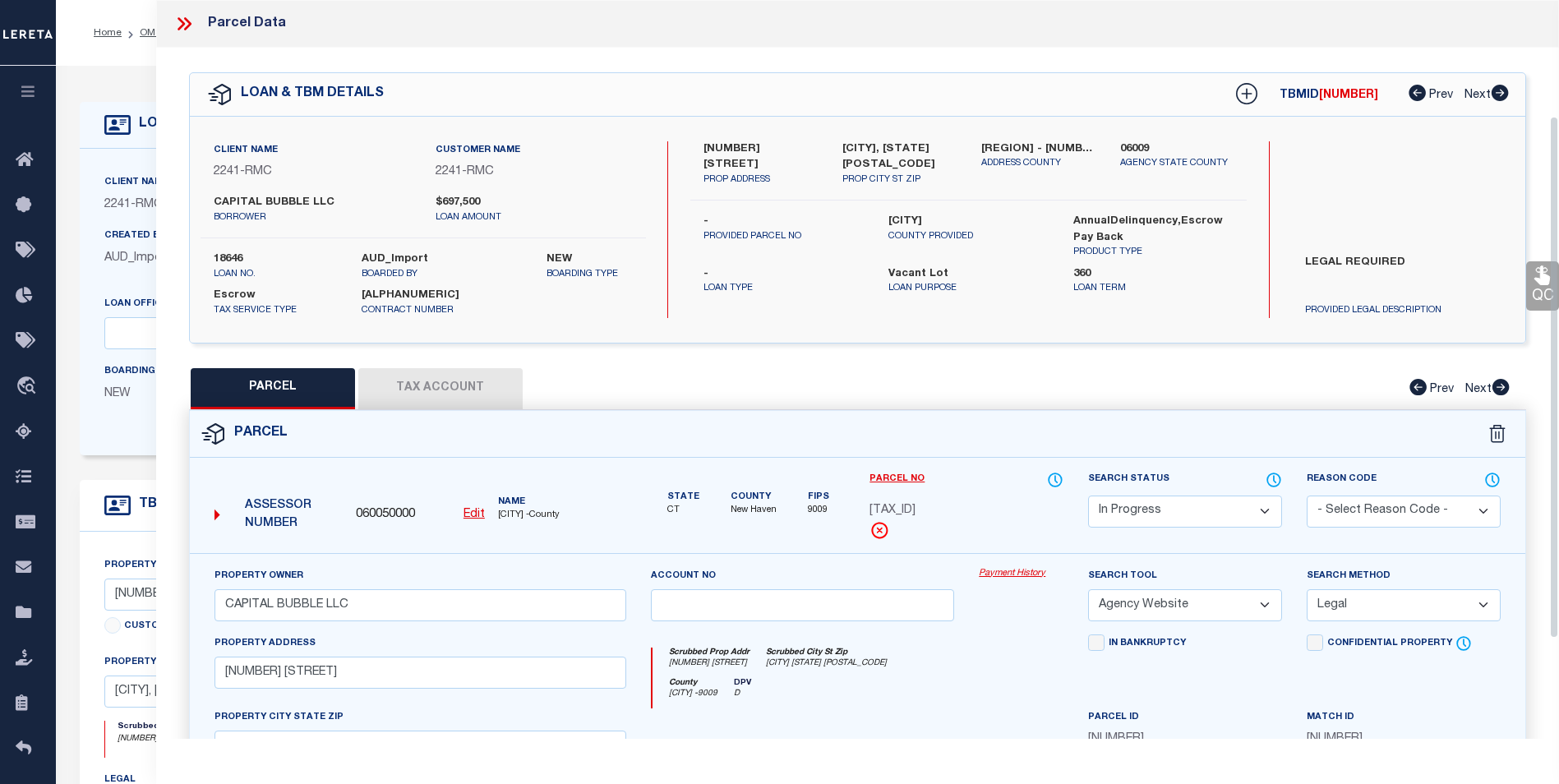scroll, scrollTop: 247, scrollLeft: 0, axis: vertical 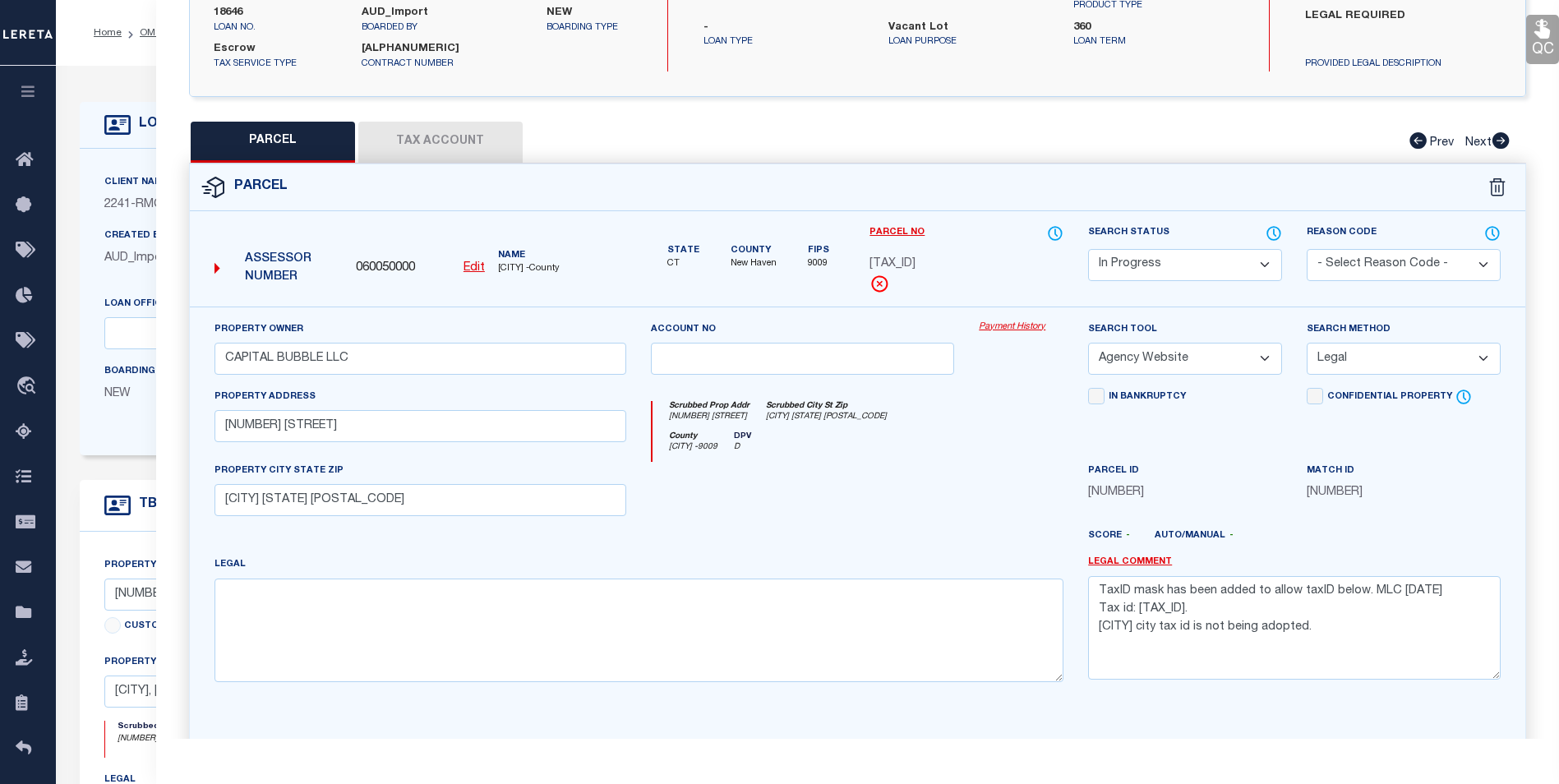 click on "Tax Account" at bounding box center (440, 142) 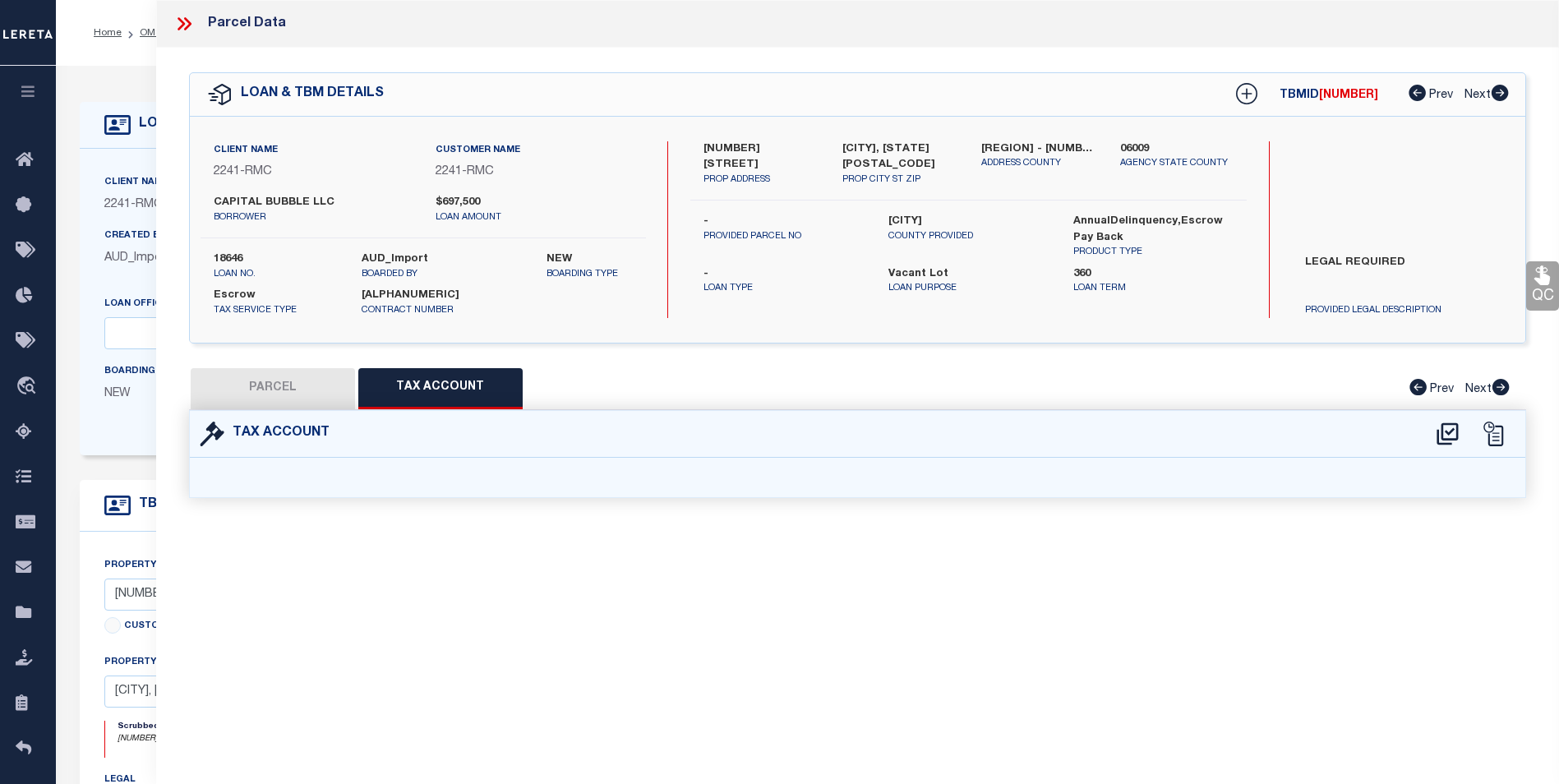 scroll, scrollTop: 0, scrollLeft: 0, axis: both 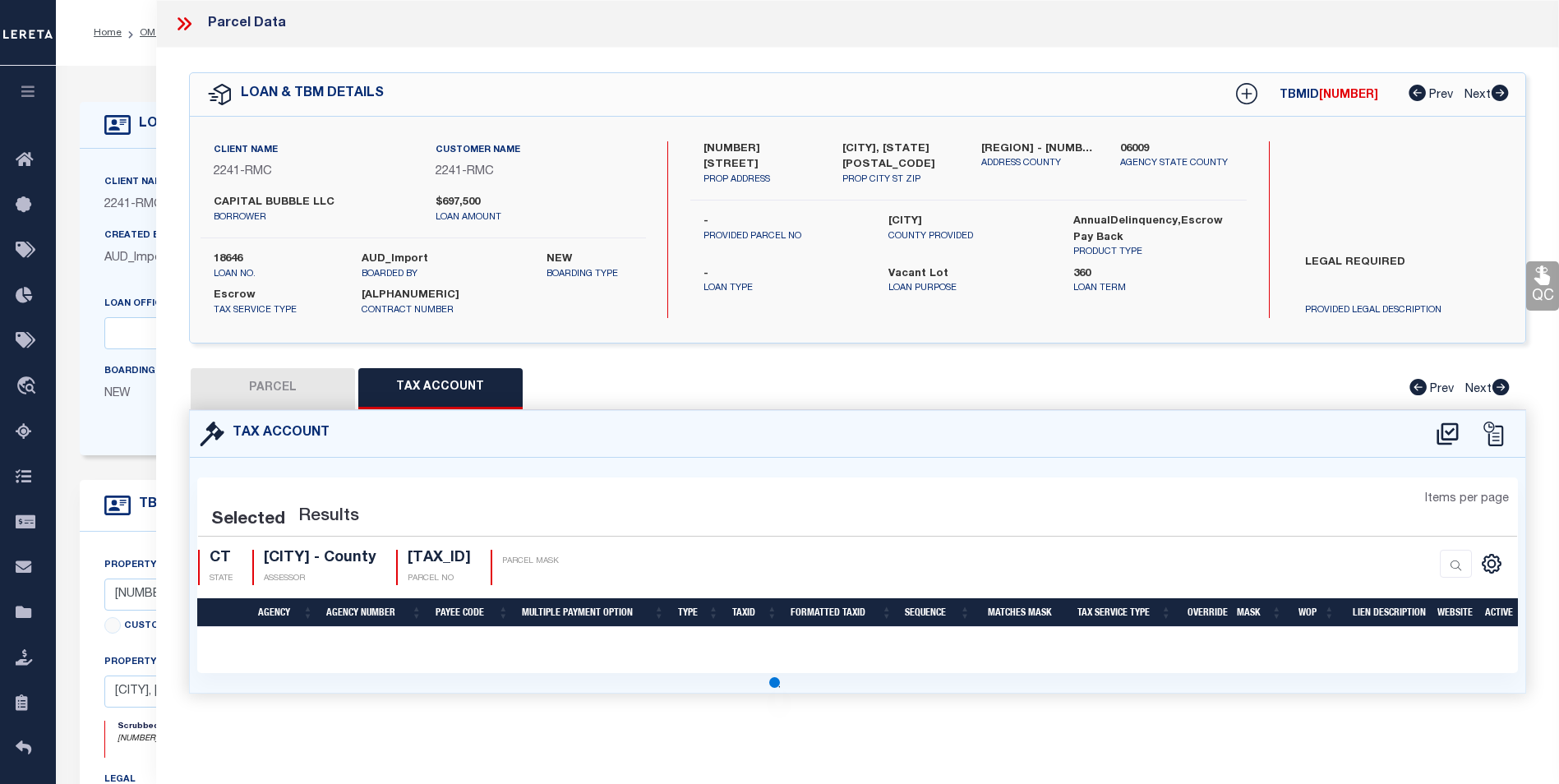 select on "100" 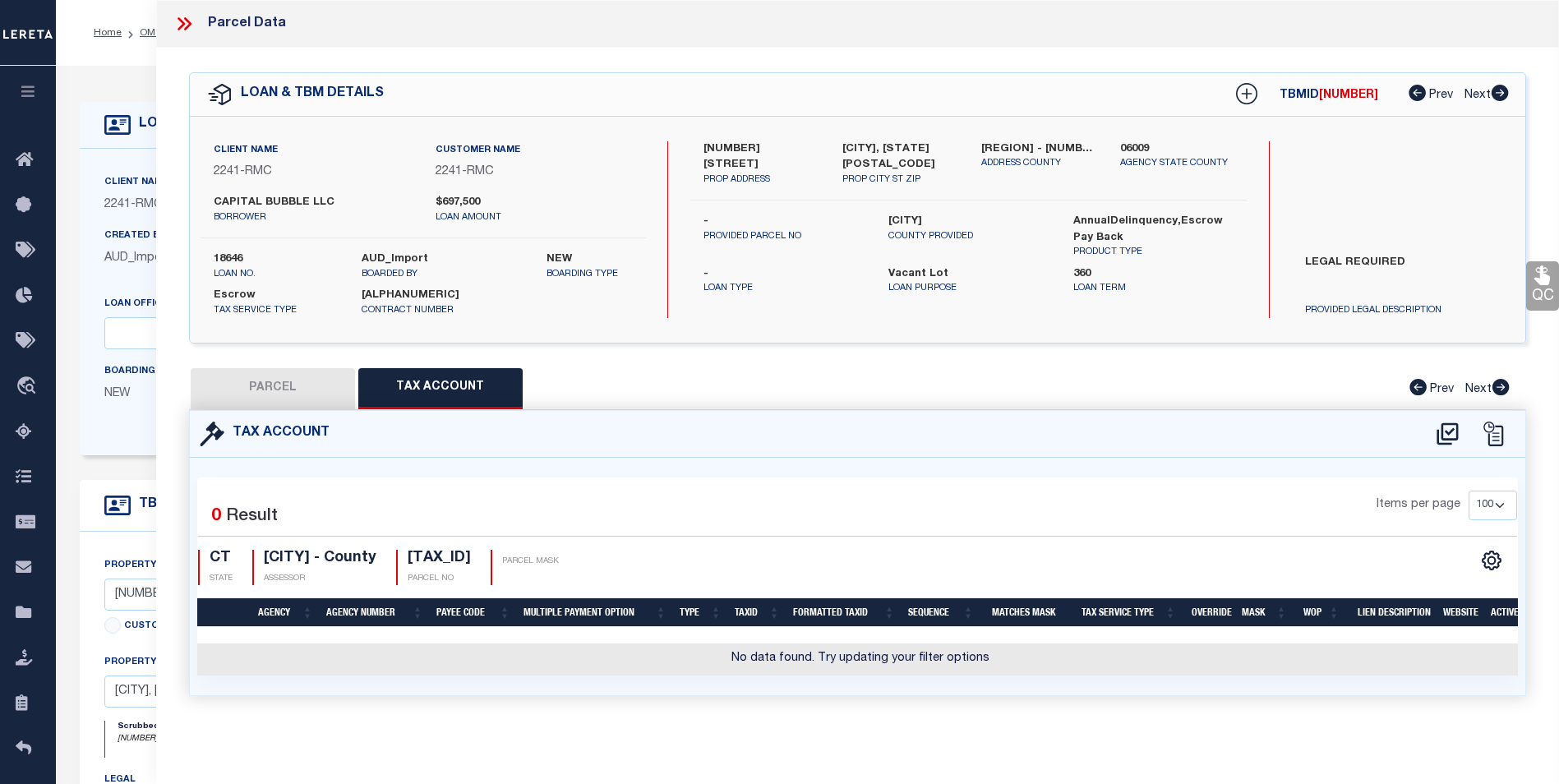click on "PARCEL" at bounding box center (273, 389) 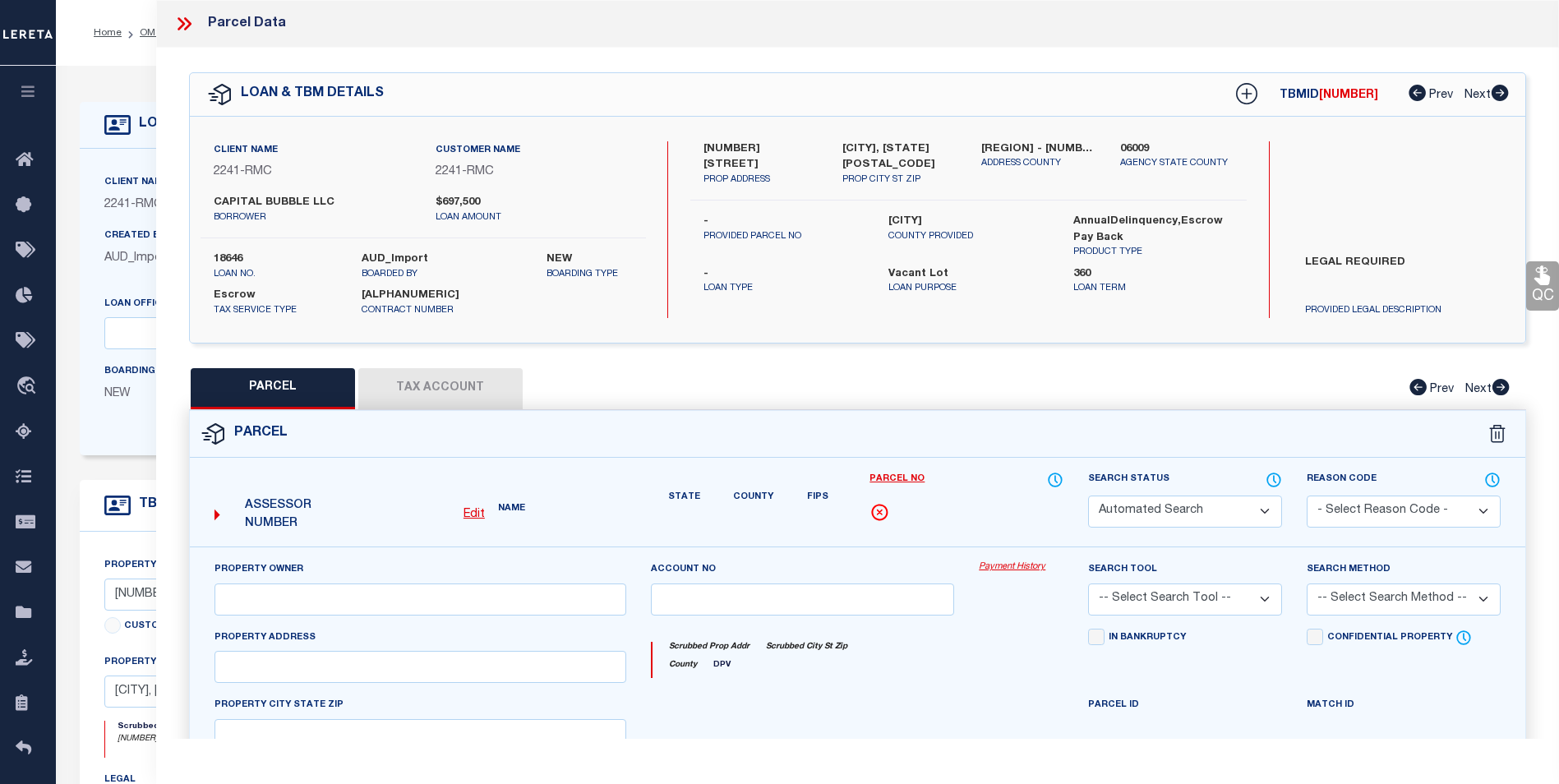 select on "IP" 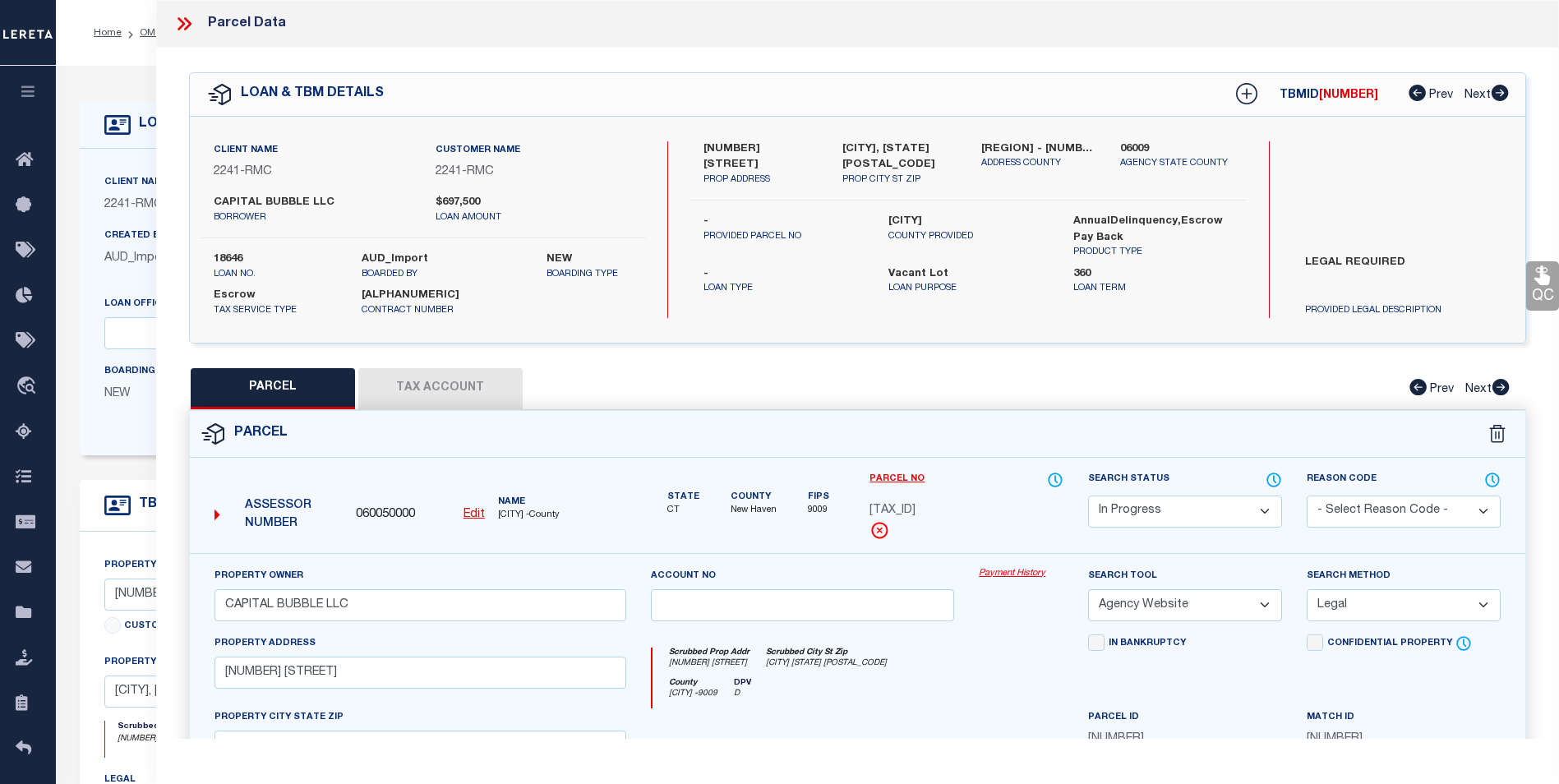 click on "Payment History" at bounding box center [1021, 574] 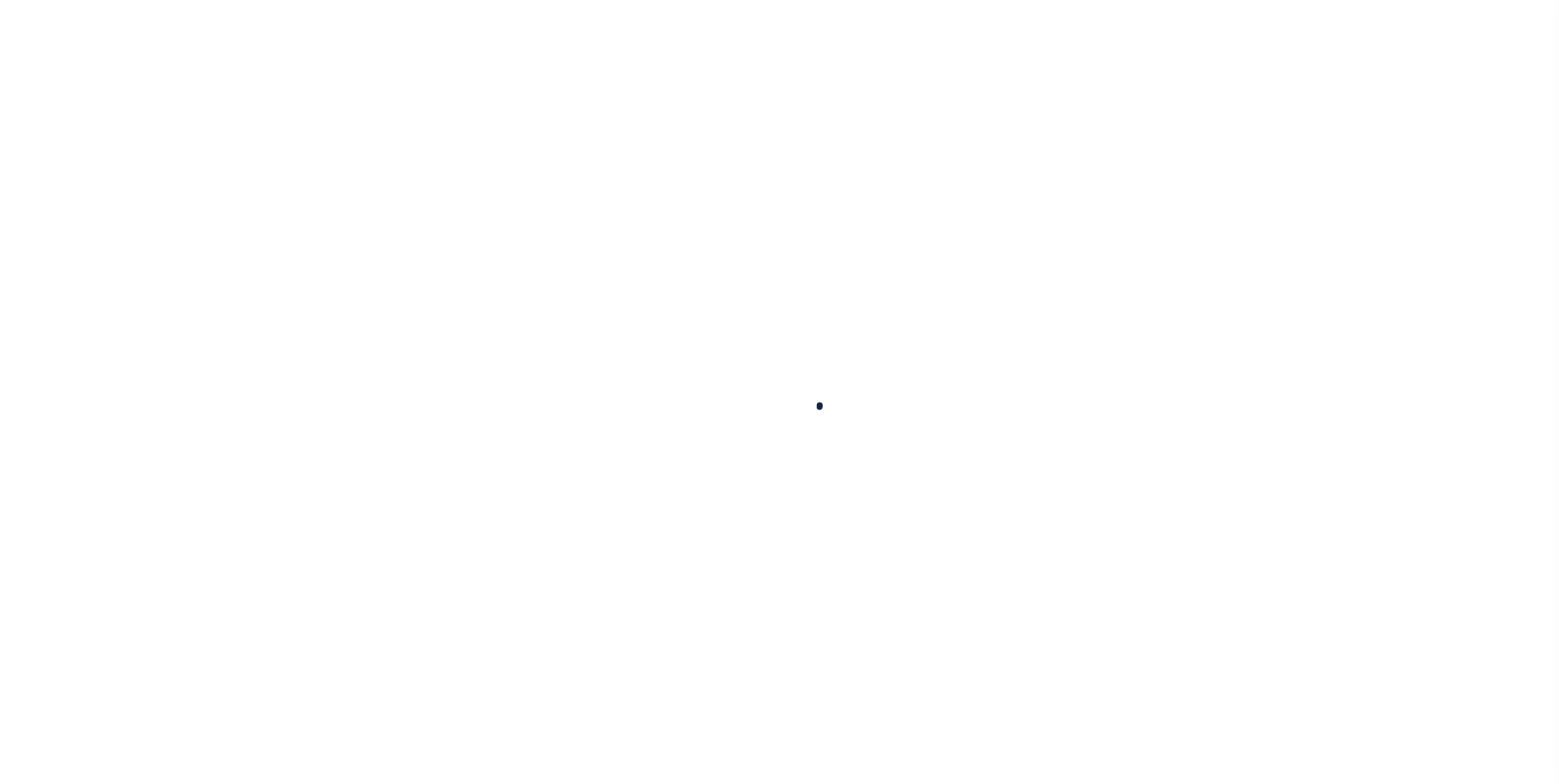scroll, scrollTop: 0, scrollLeft: 0, axis: both 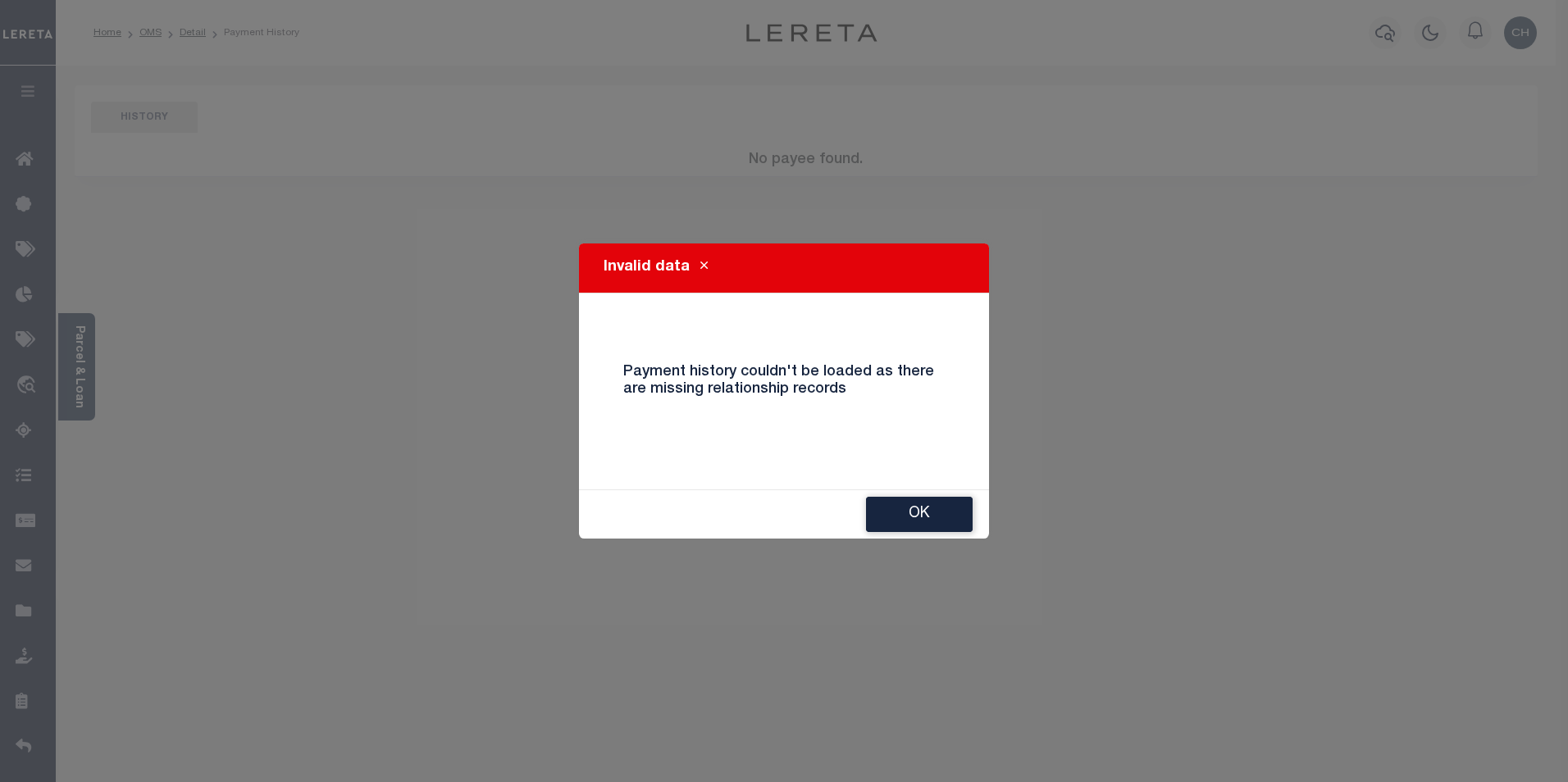 click on "Ok" at bounding box center (784, 514) 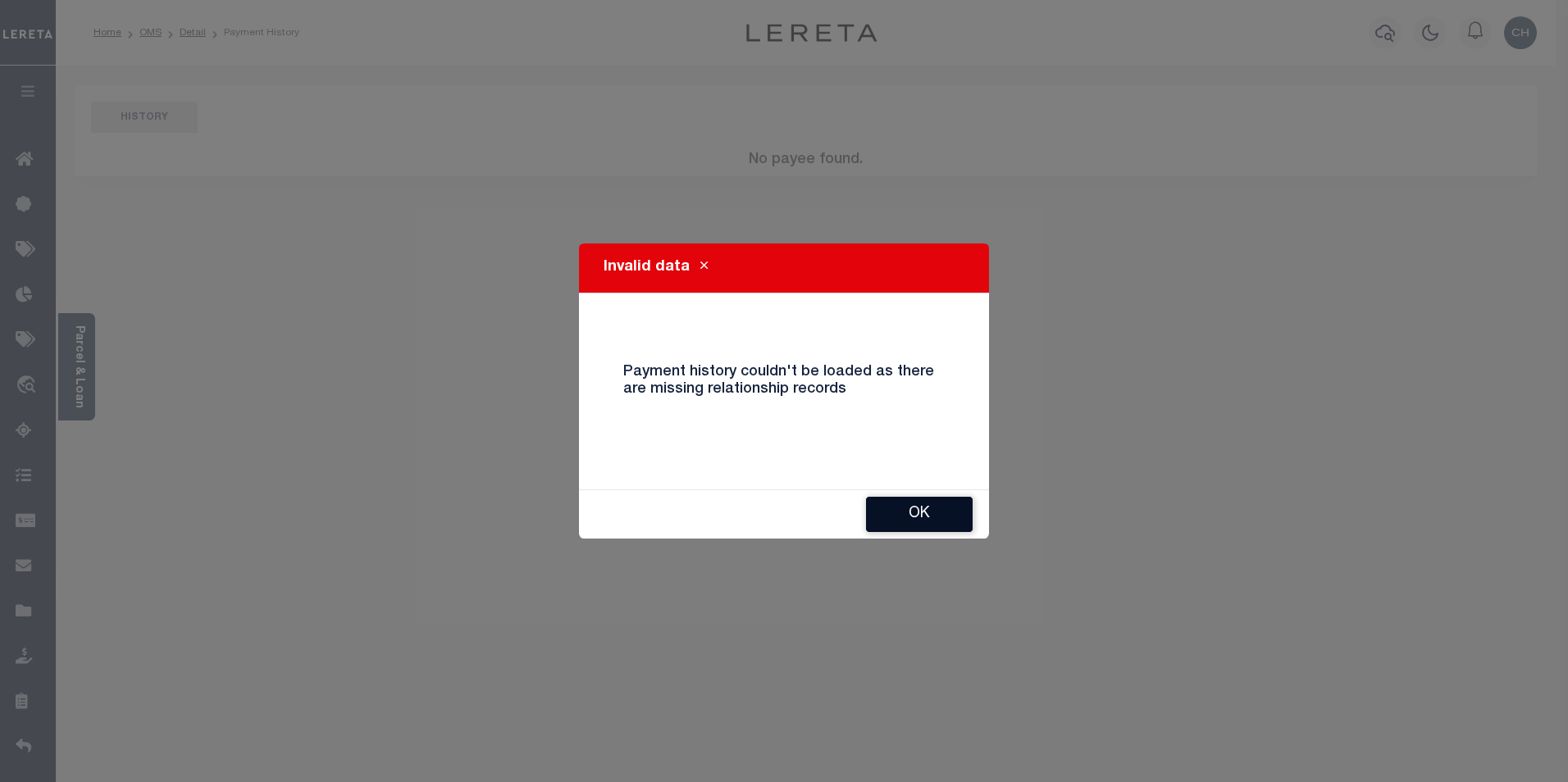 click on "Ok" at bounding box center (919, 514) 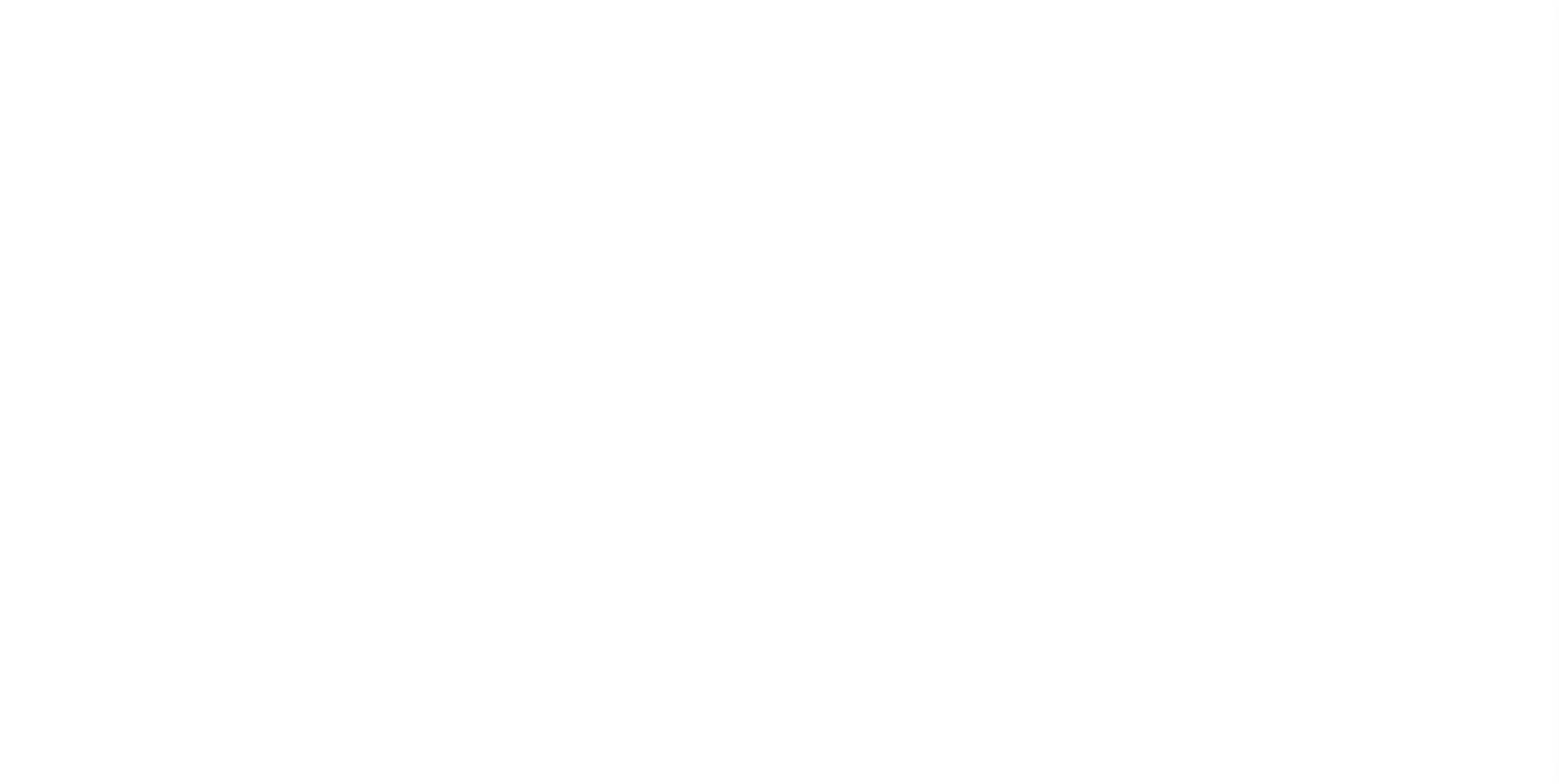 select on "400" 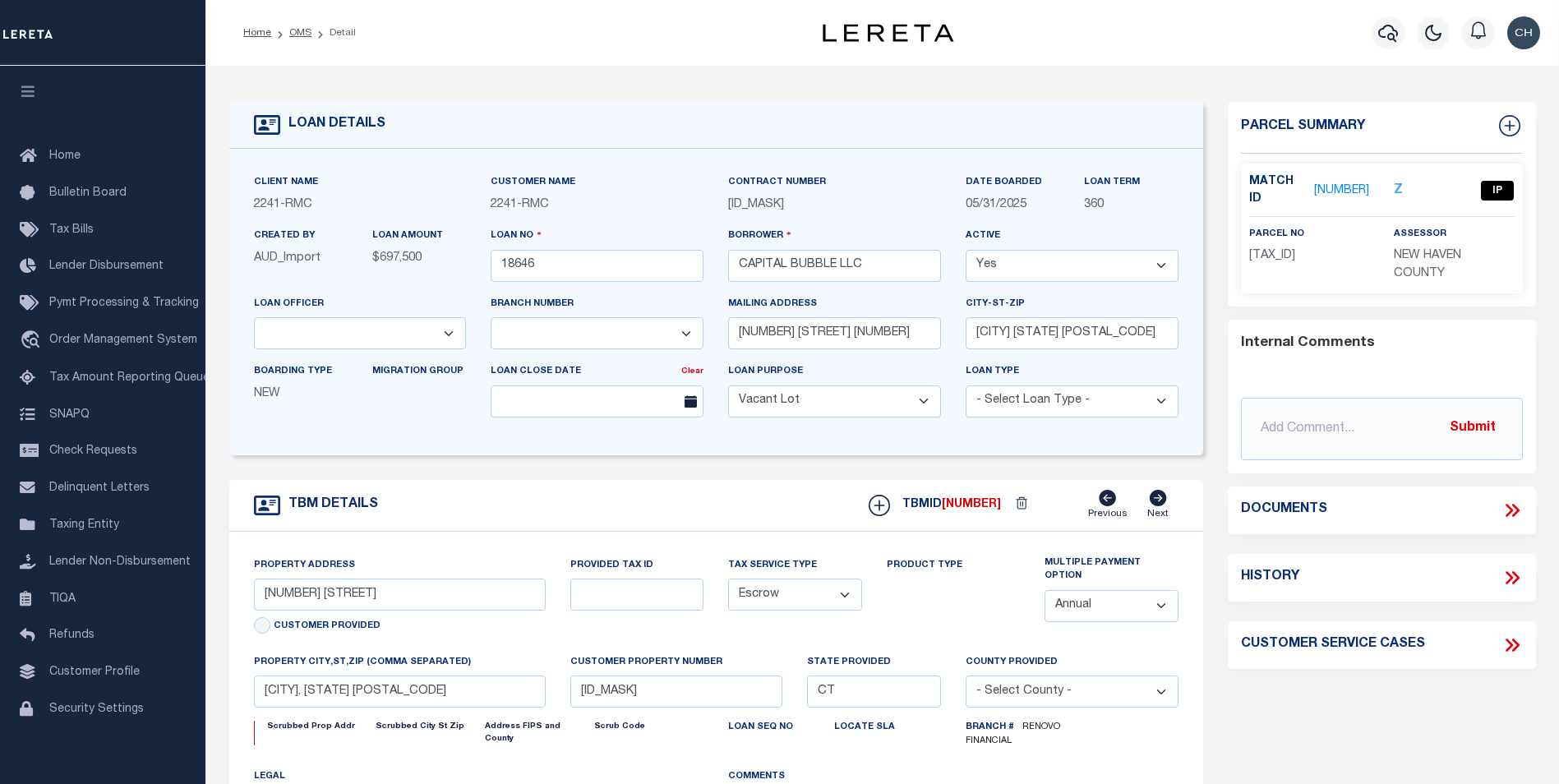 scroll, scrollTop: 0, scrollLeft: 0, axis: both 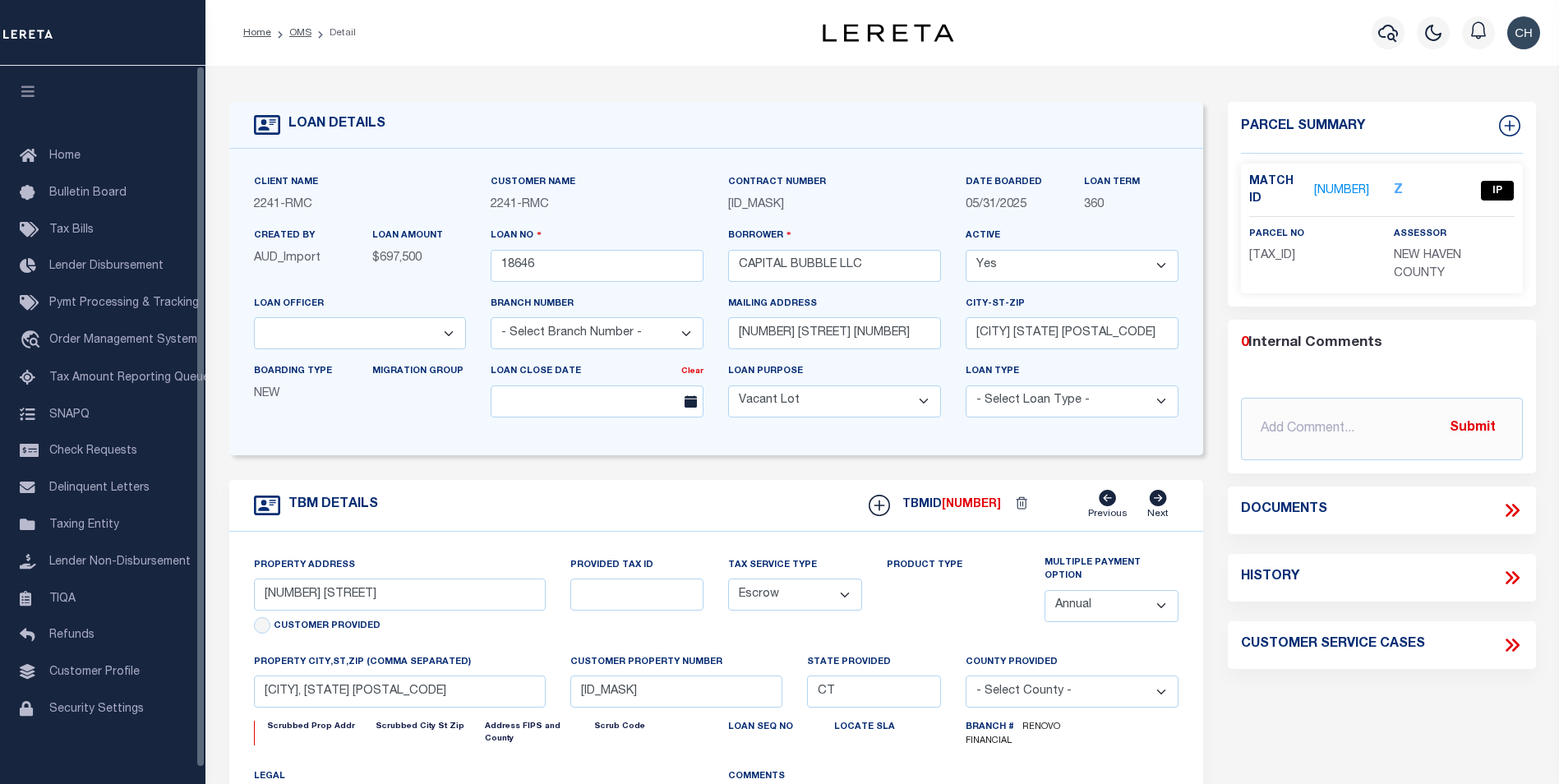 select on "25066" 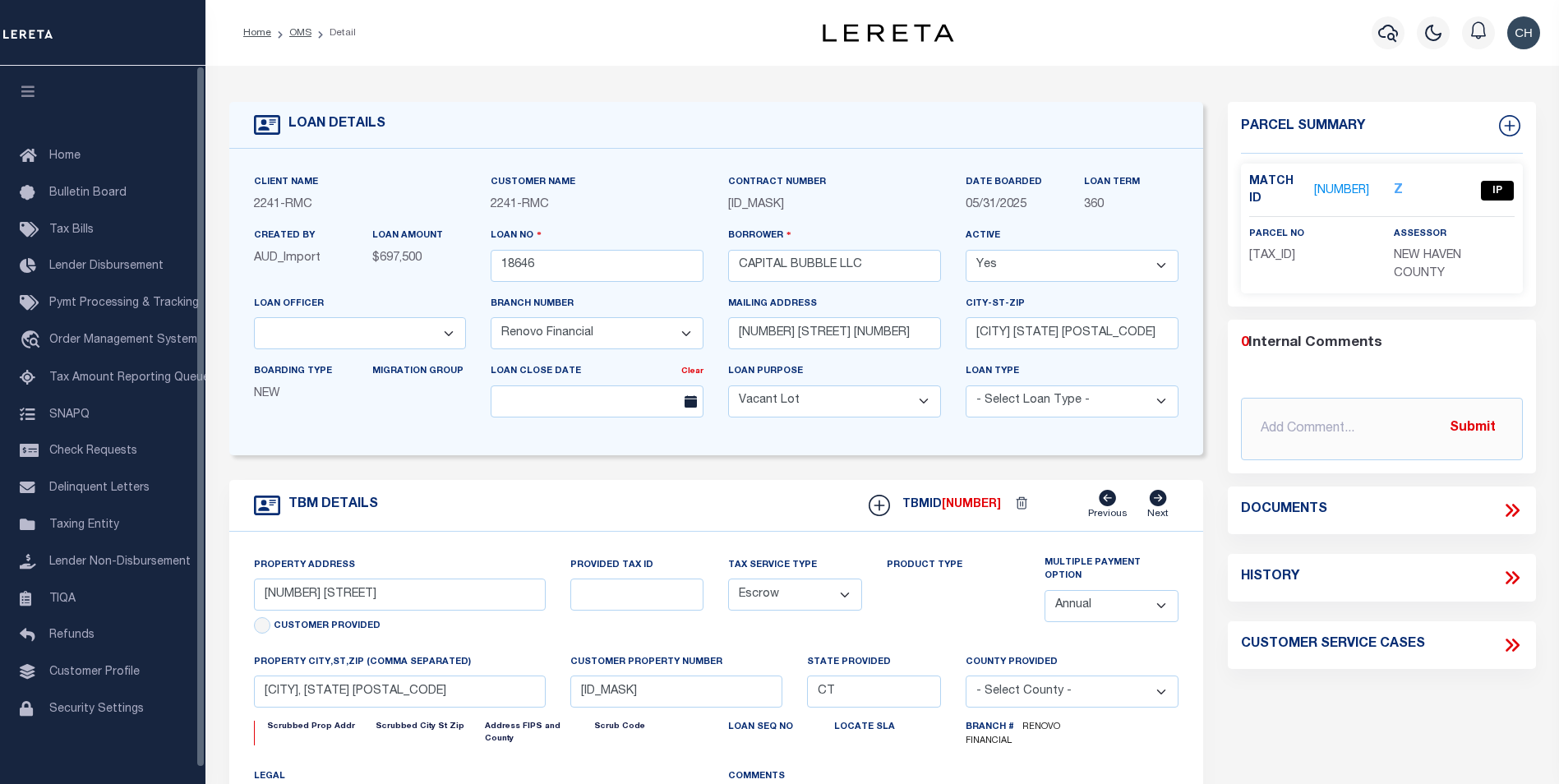 select on "14701" 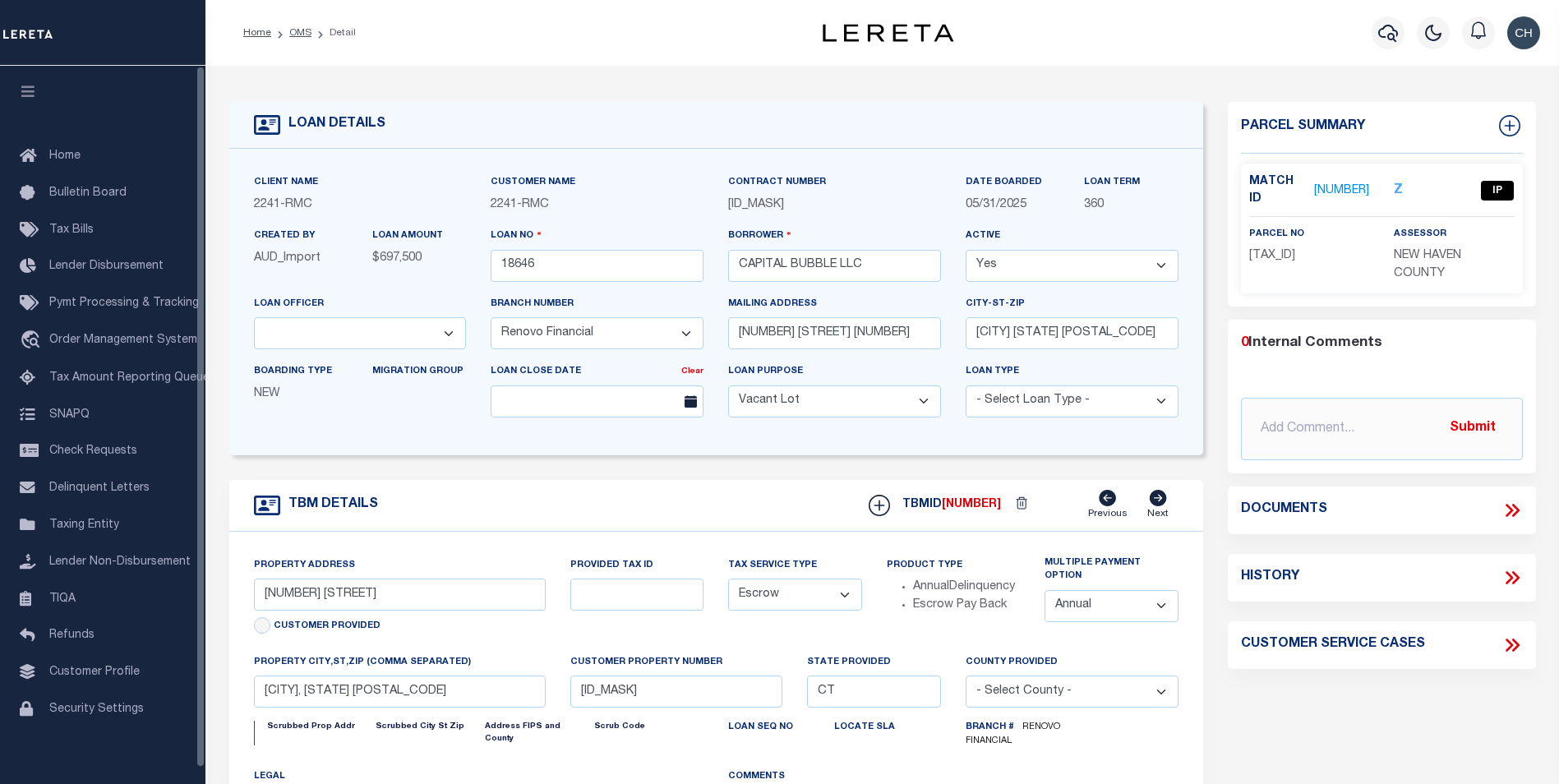 select 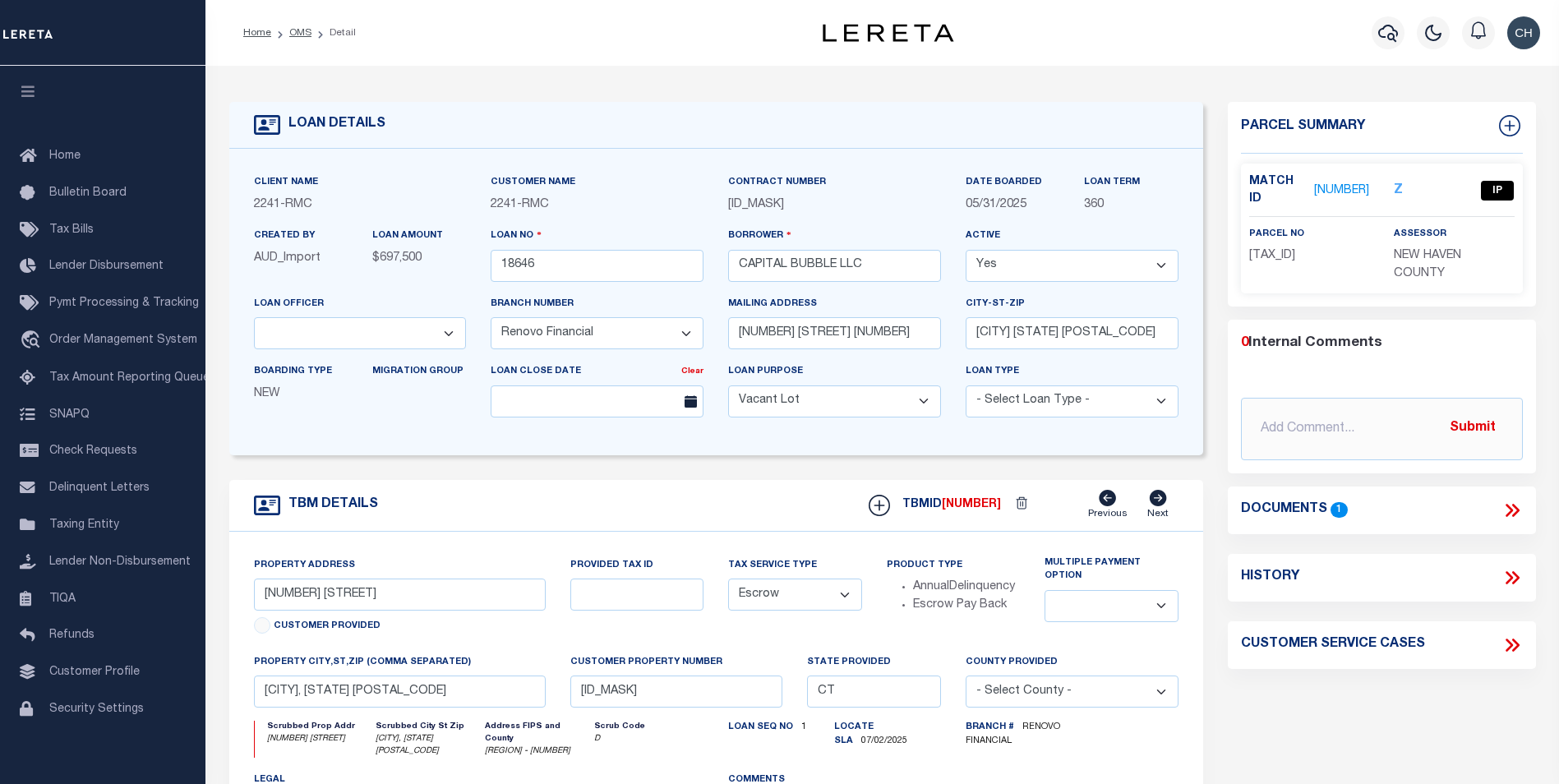 click on "- Select Tax Service Type -
Escrow
NonEscrow" at bounding box center [795, 594] 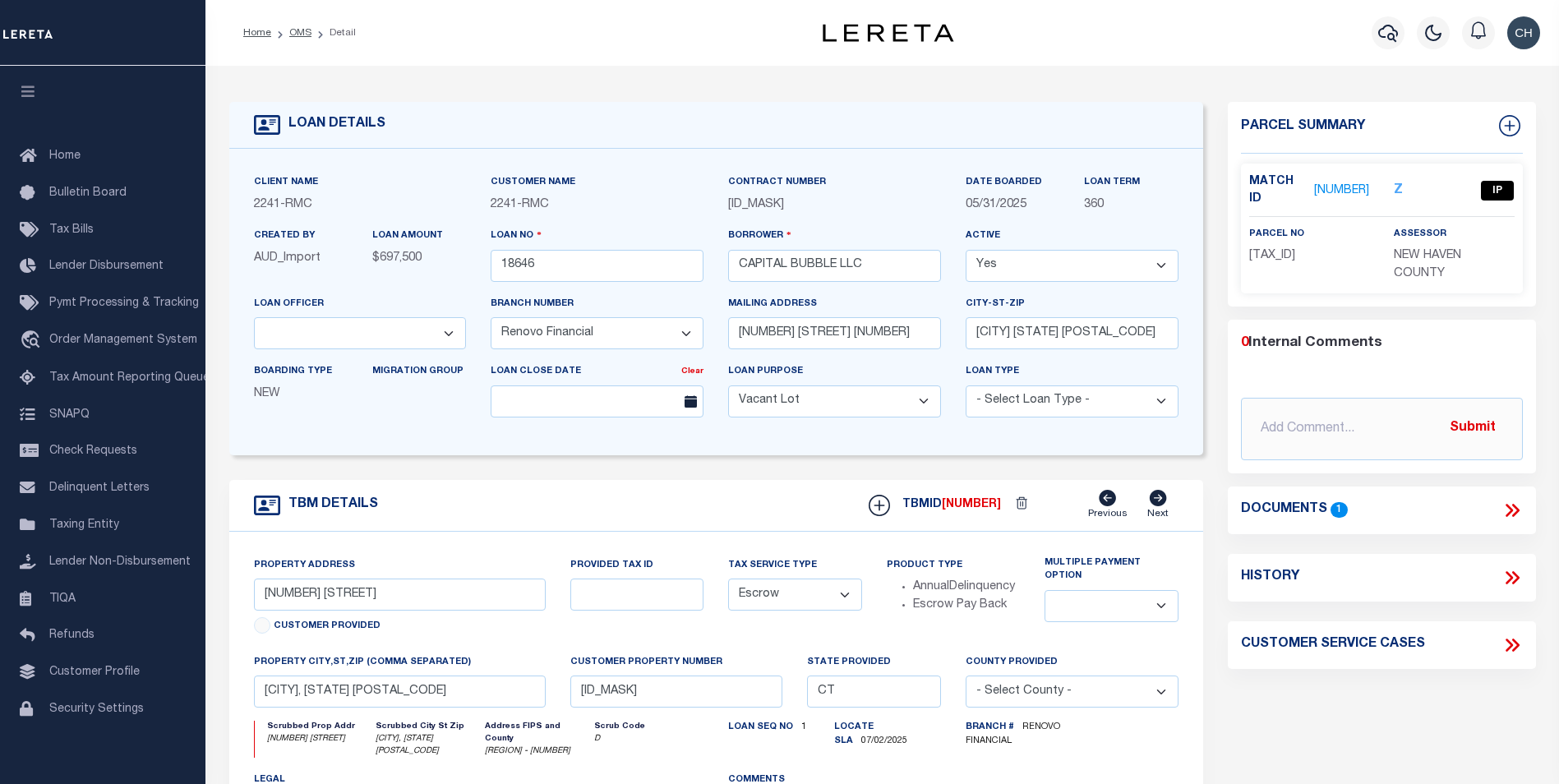 select on "NonEscrow" 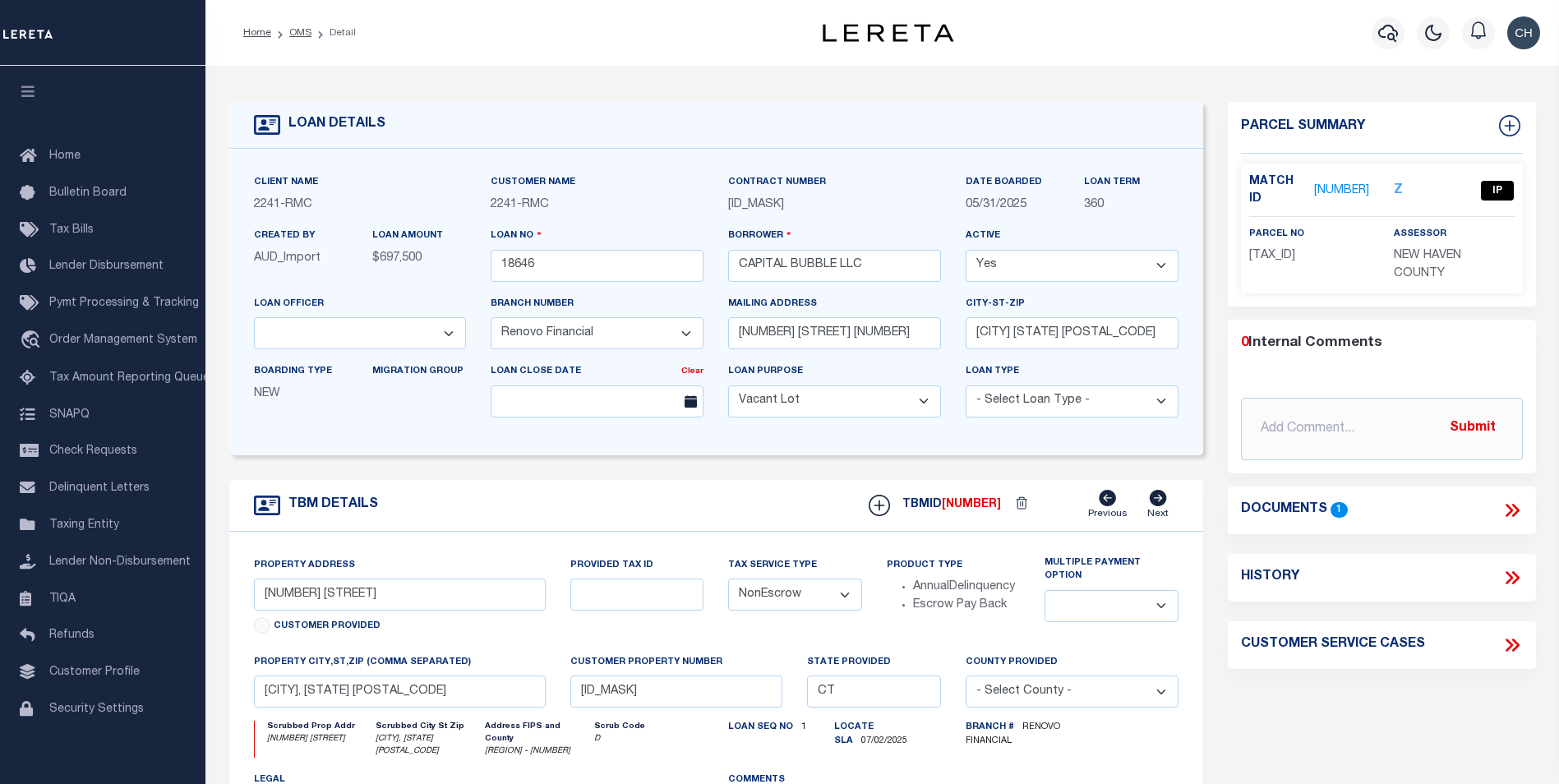 click on "- Select Tax Service Type -
Escrow
NonEscrow" at bounding box center [795, 594] 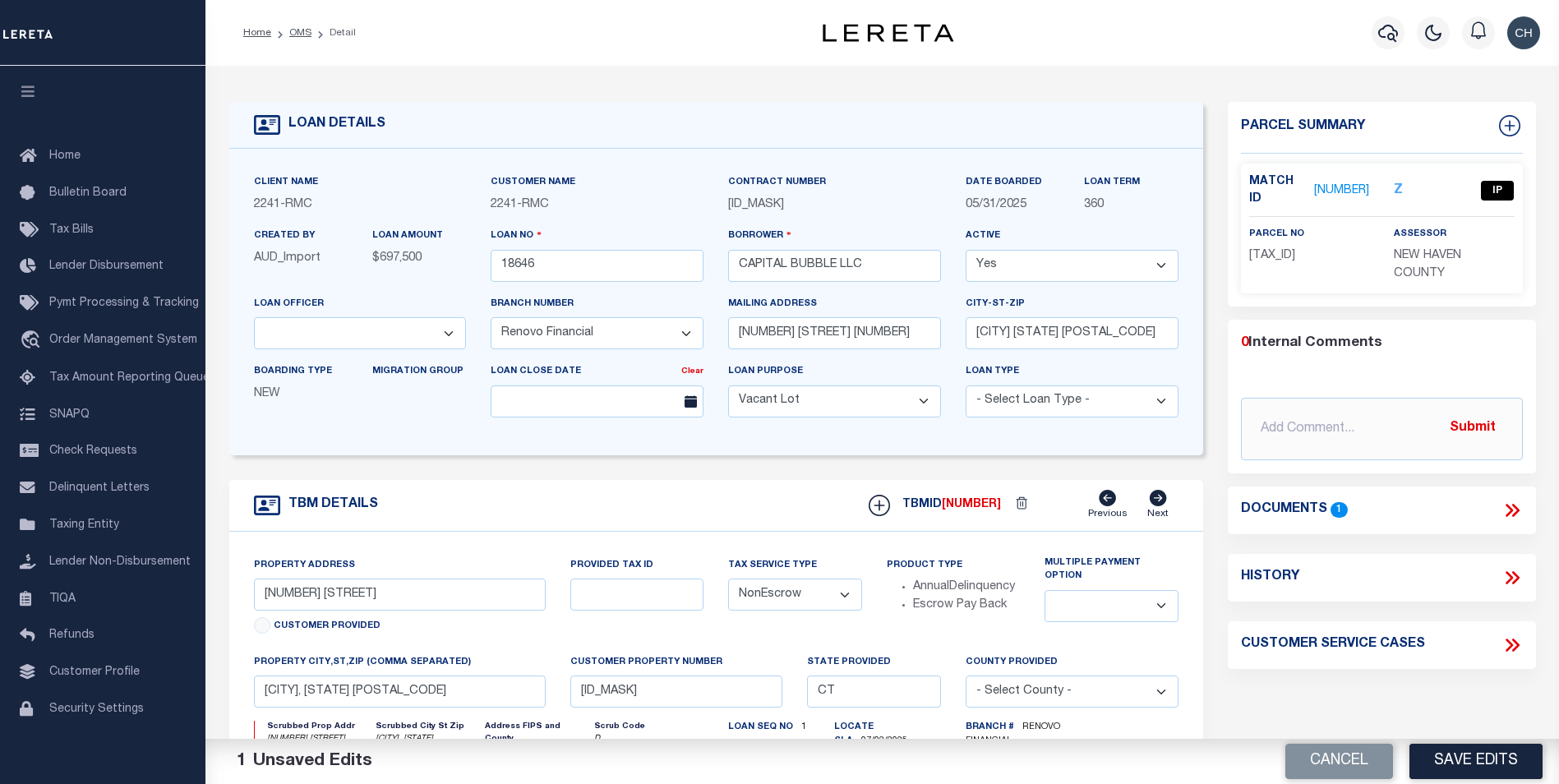 scroll, scrollTop: 247, scrollLeft: 0, axis: vertical 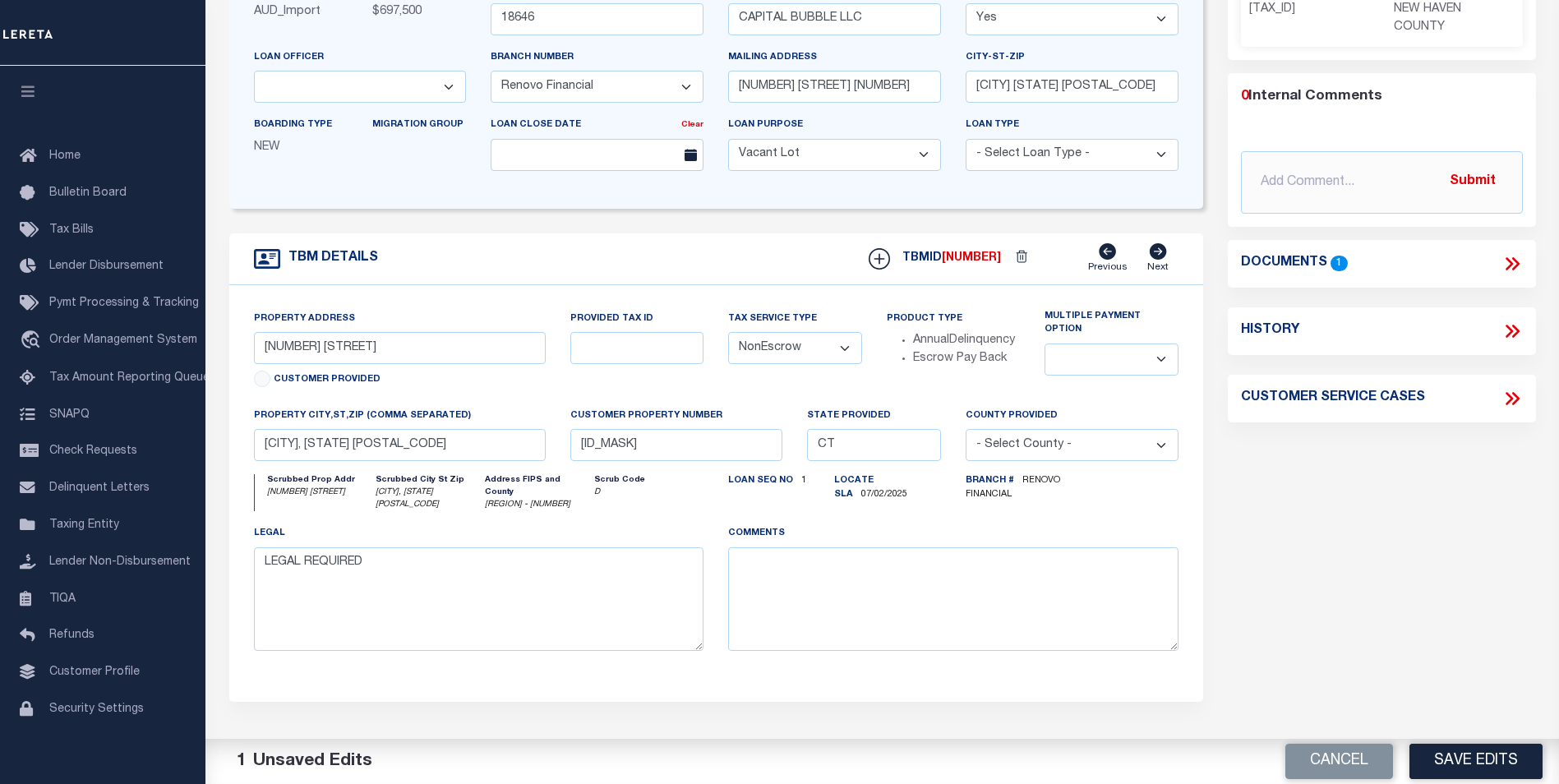 click on "TBM DETAILS
TBMID  [NUMBER]    Previous   Next" at bounding box center (716, 259) 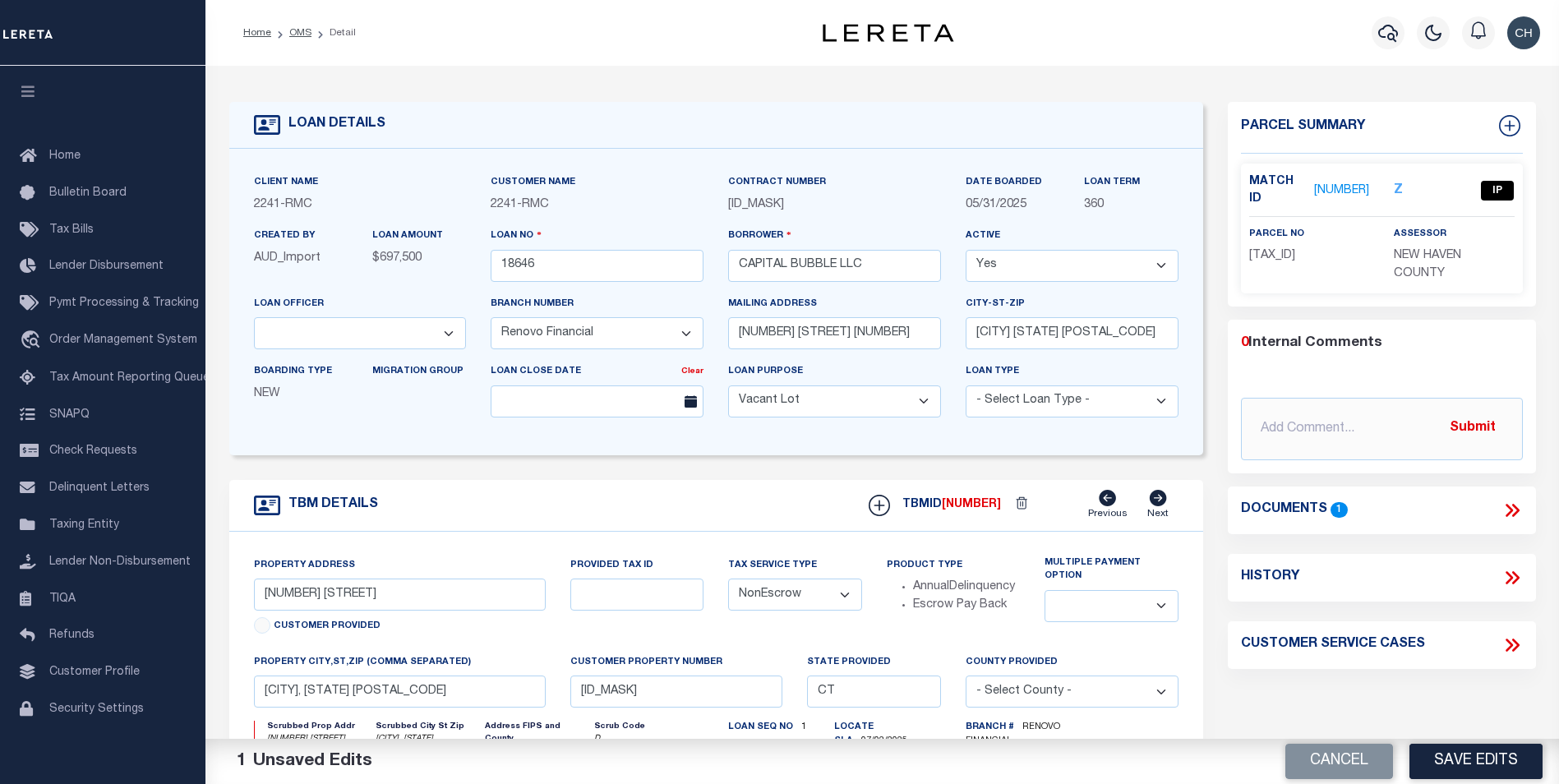 scroll, scrollTop: 247, scrollLeft: 0, axis: vertical 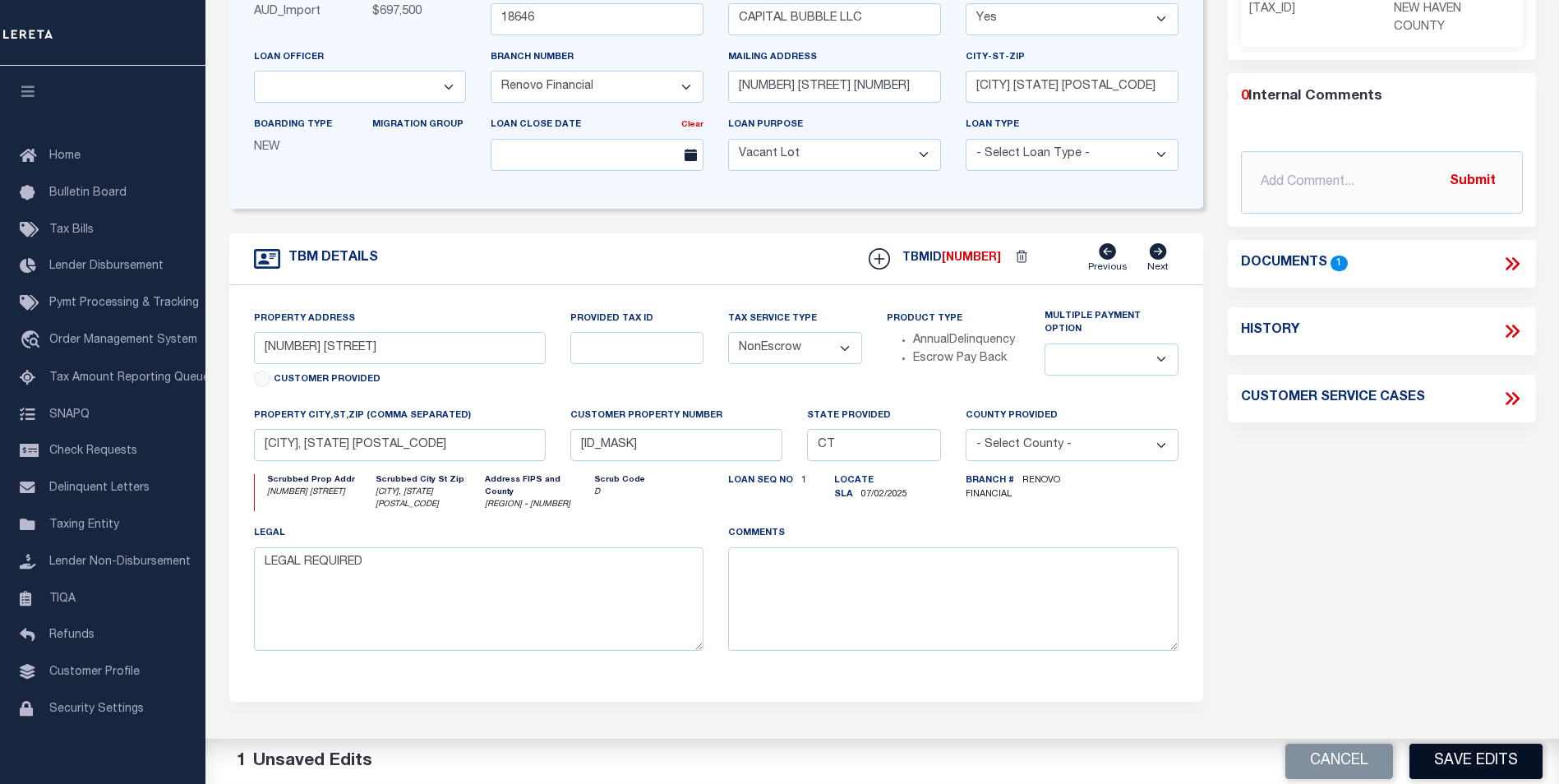 click on "Save Edits" at bounding box center (1476, 761) 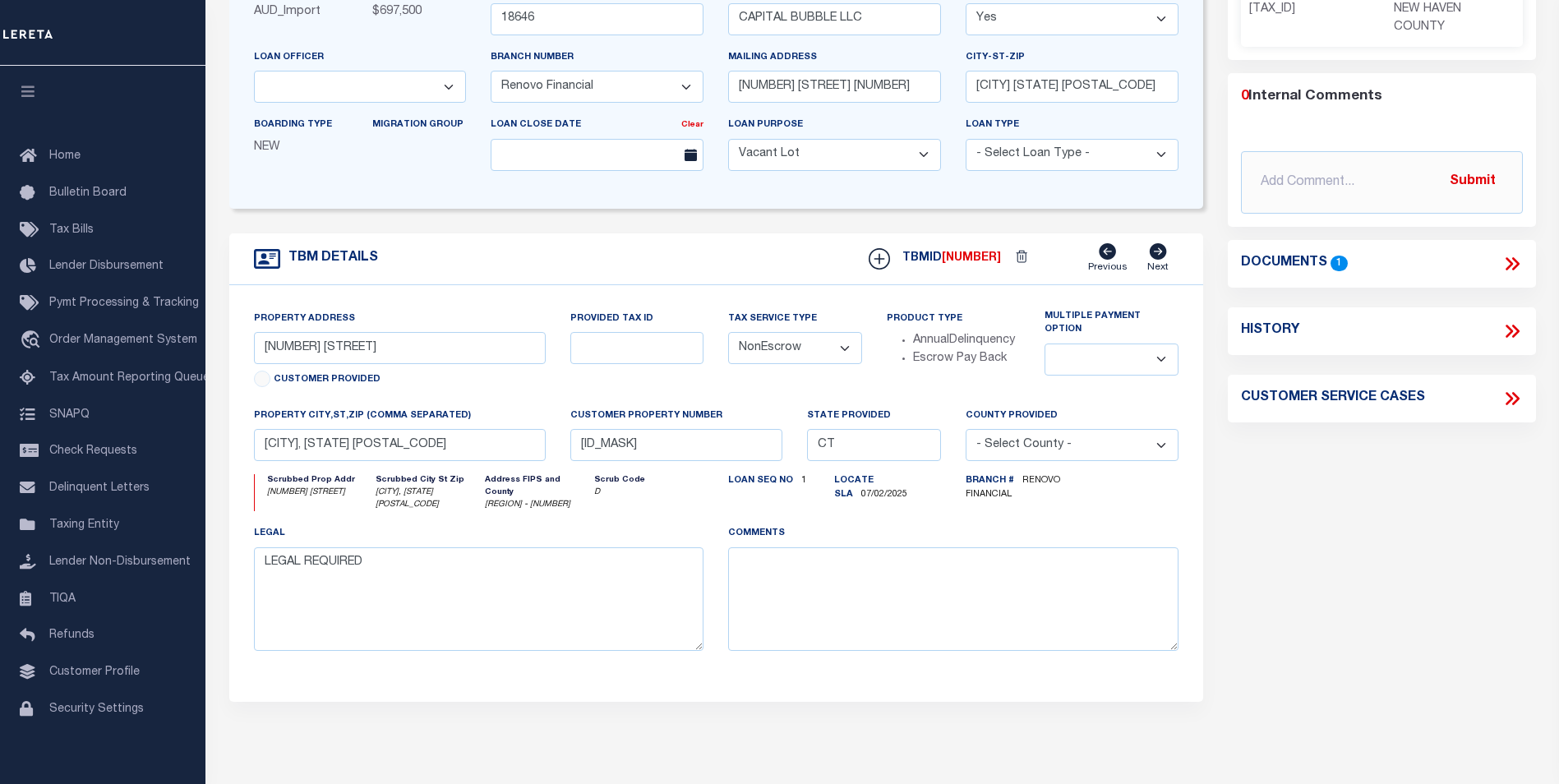 scroll, scrollTop: 0, scrollLeft: 0, axis: both 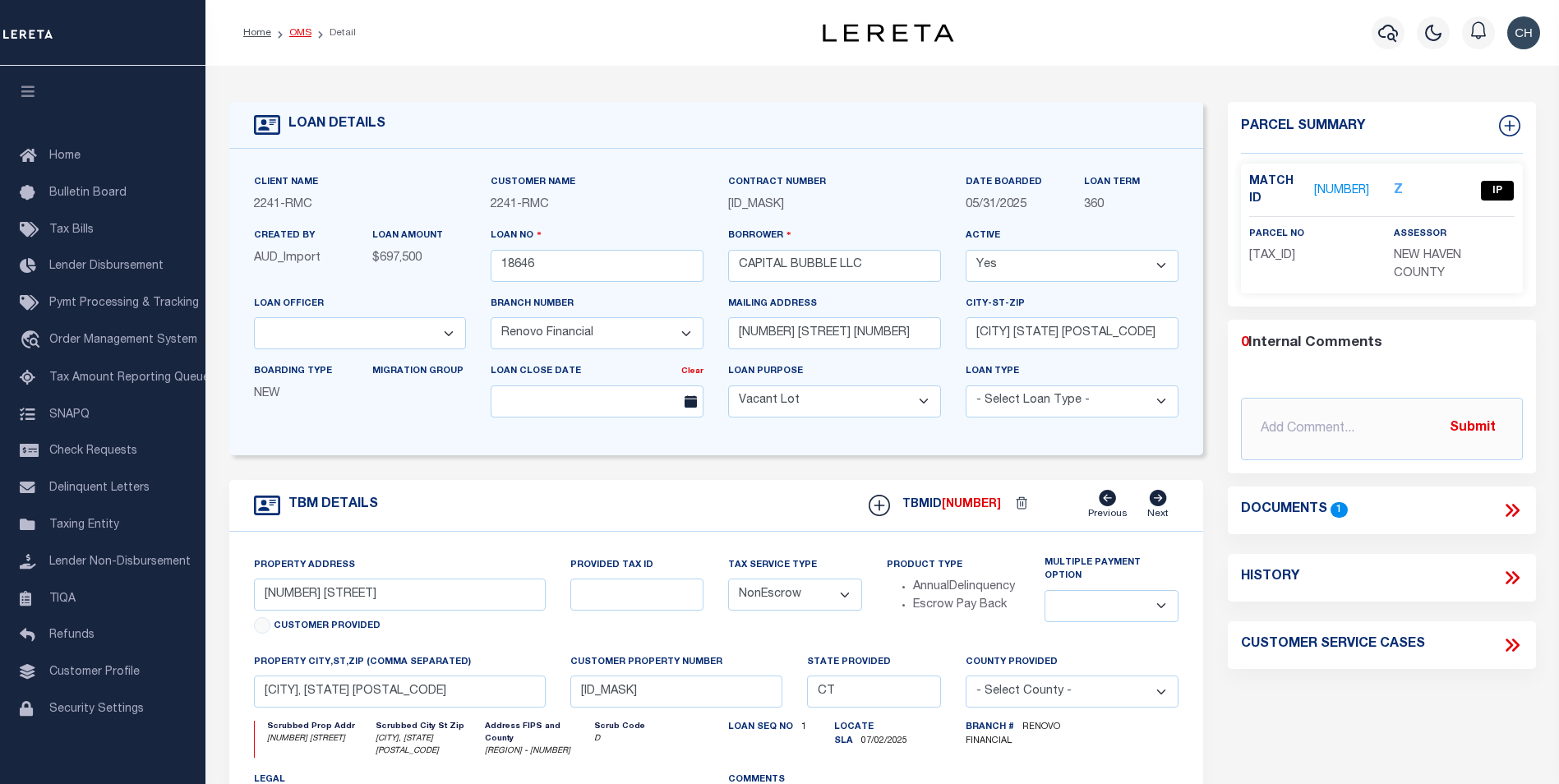 click on "OMS" at bounding box center (300, 33) 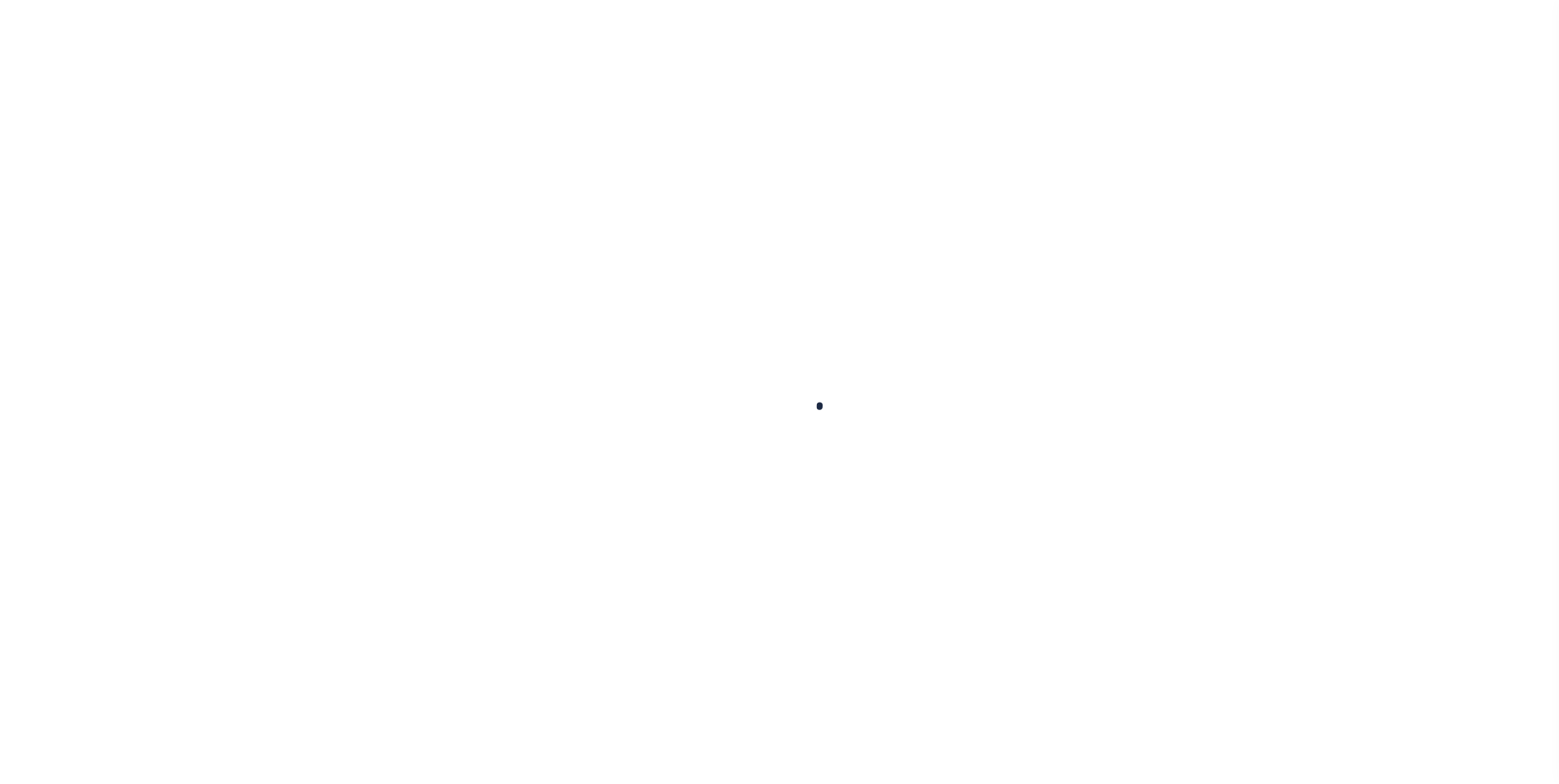 scroll, scrollTop: 0, scrollLeft: 0, axis: both 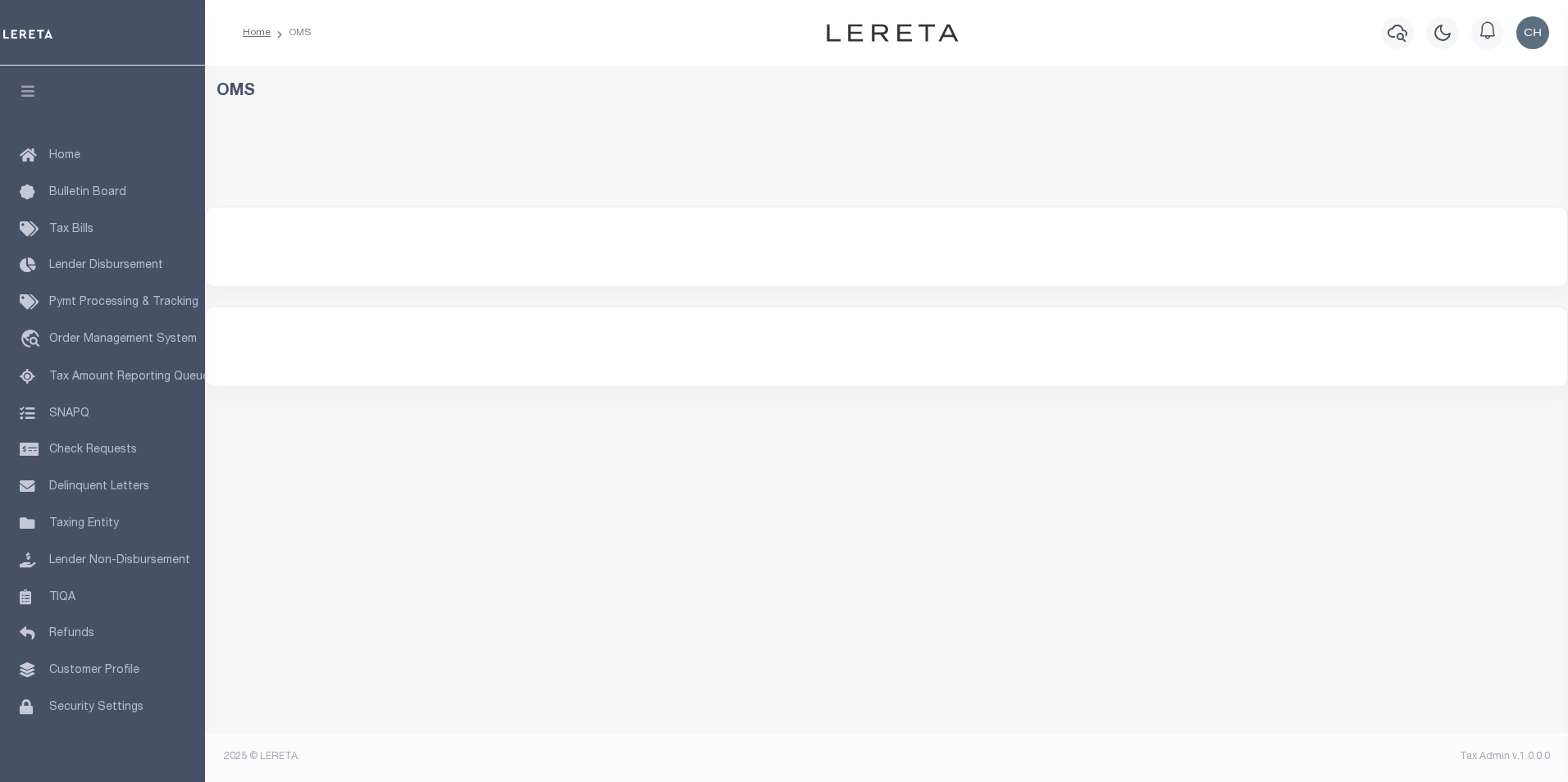 select on "200" 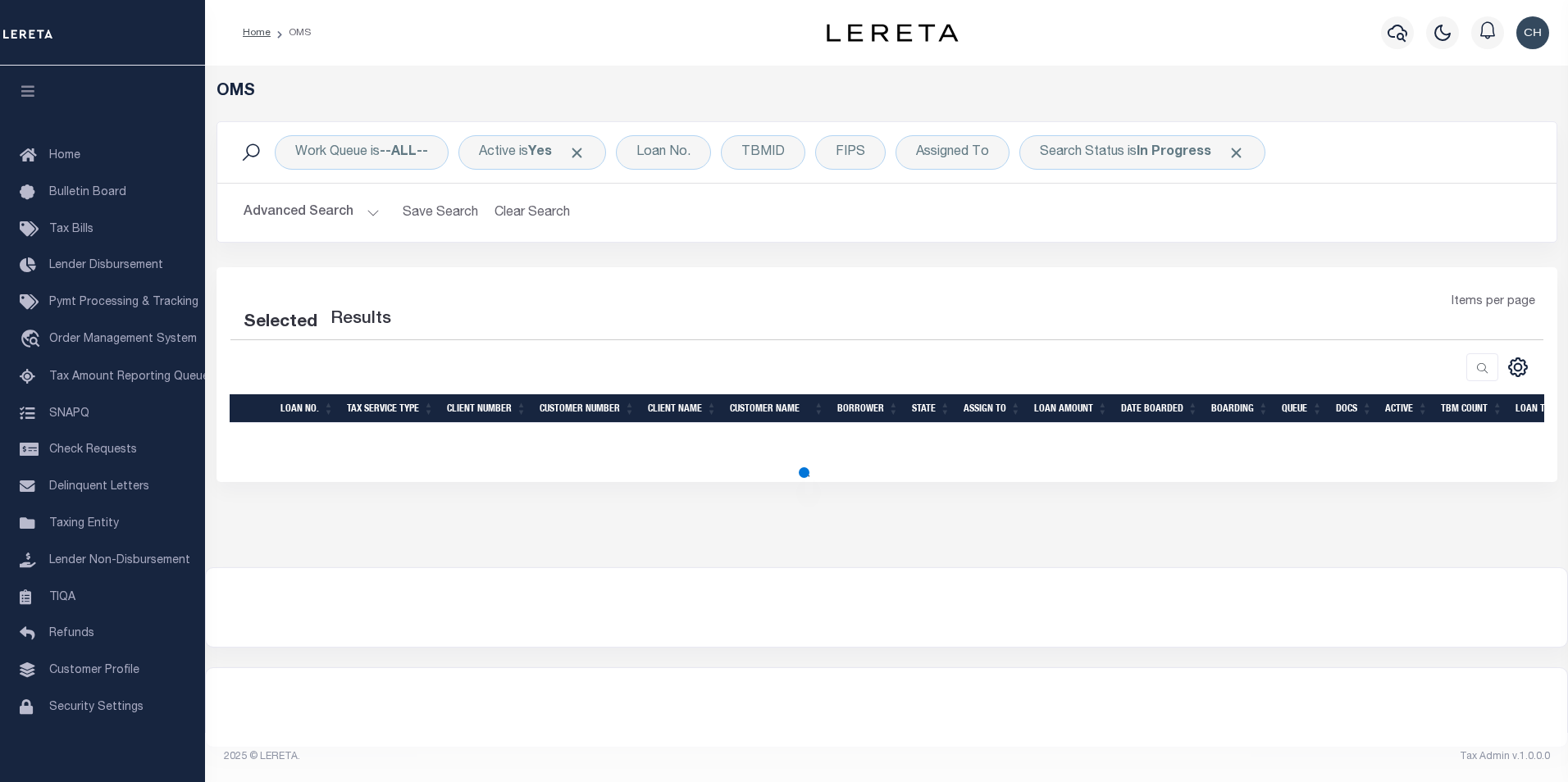 select on "200" 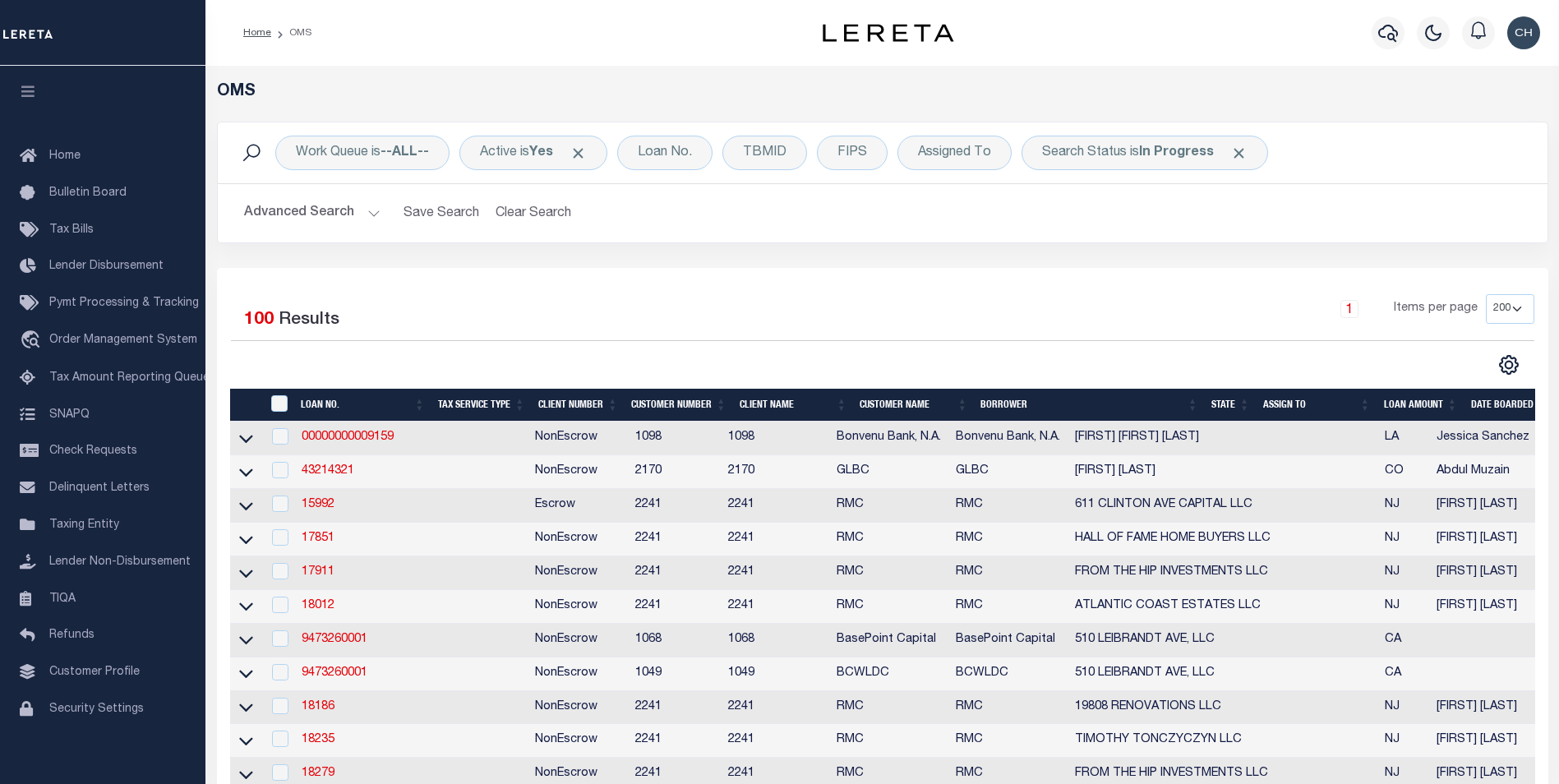 scroll, scrollTop: 822, scrollLeft: 0, axis: vertical 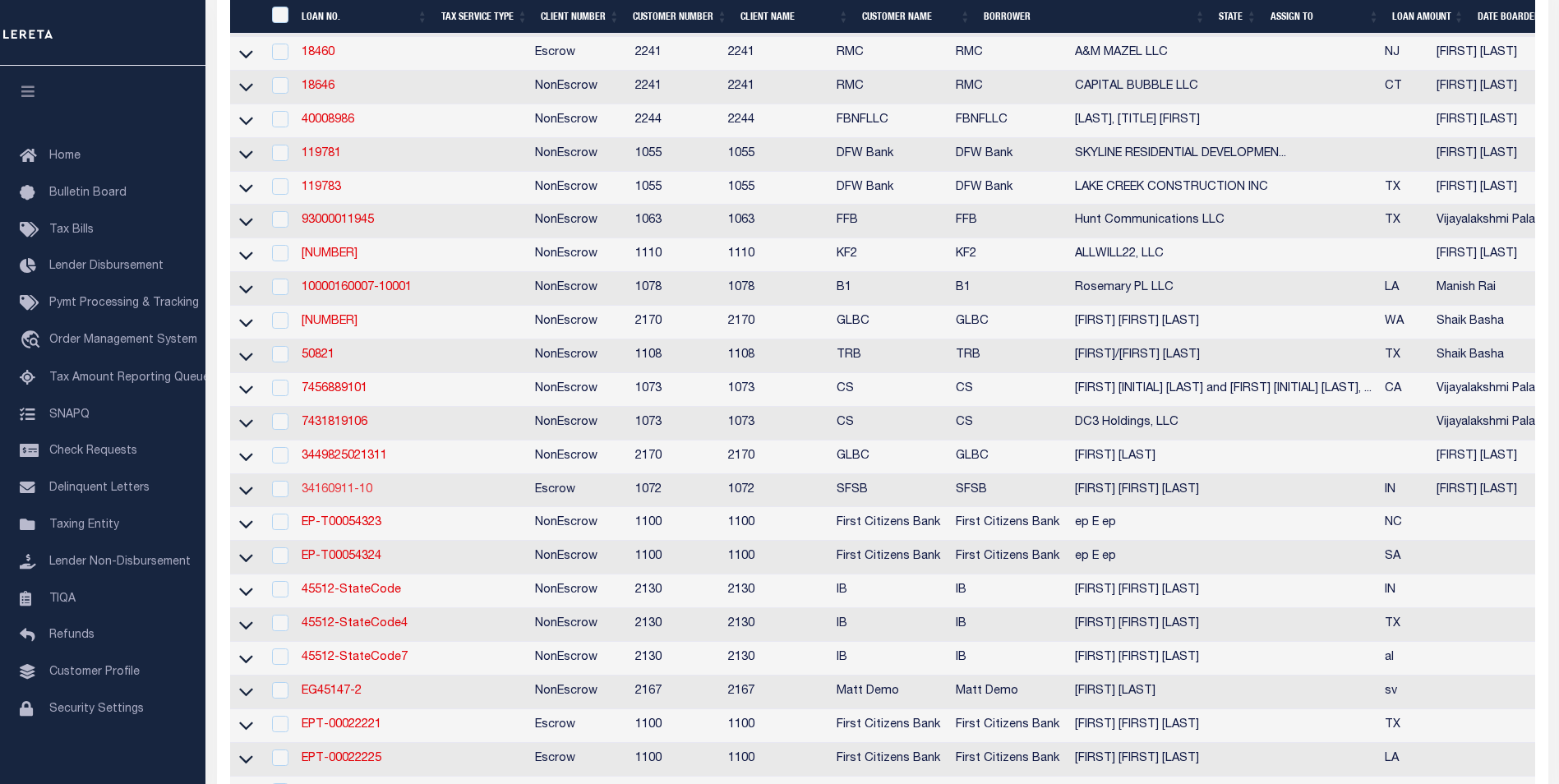 click on "34160911-10" at bounding box center [337, 490] 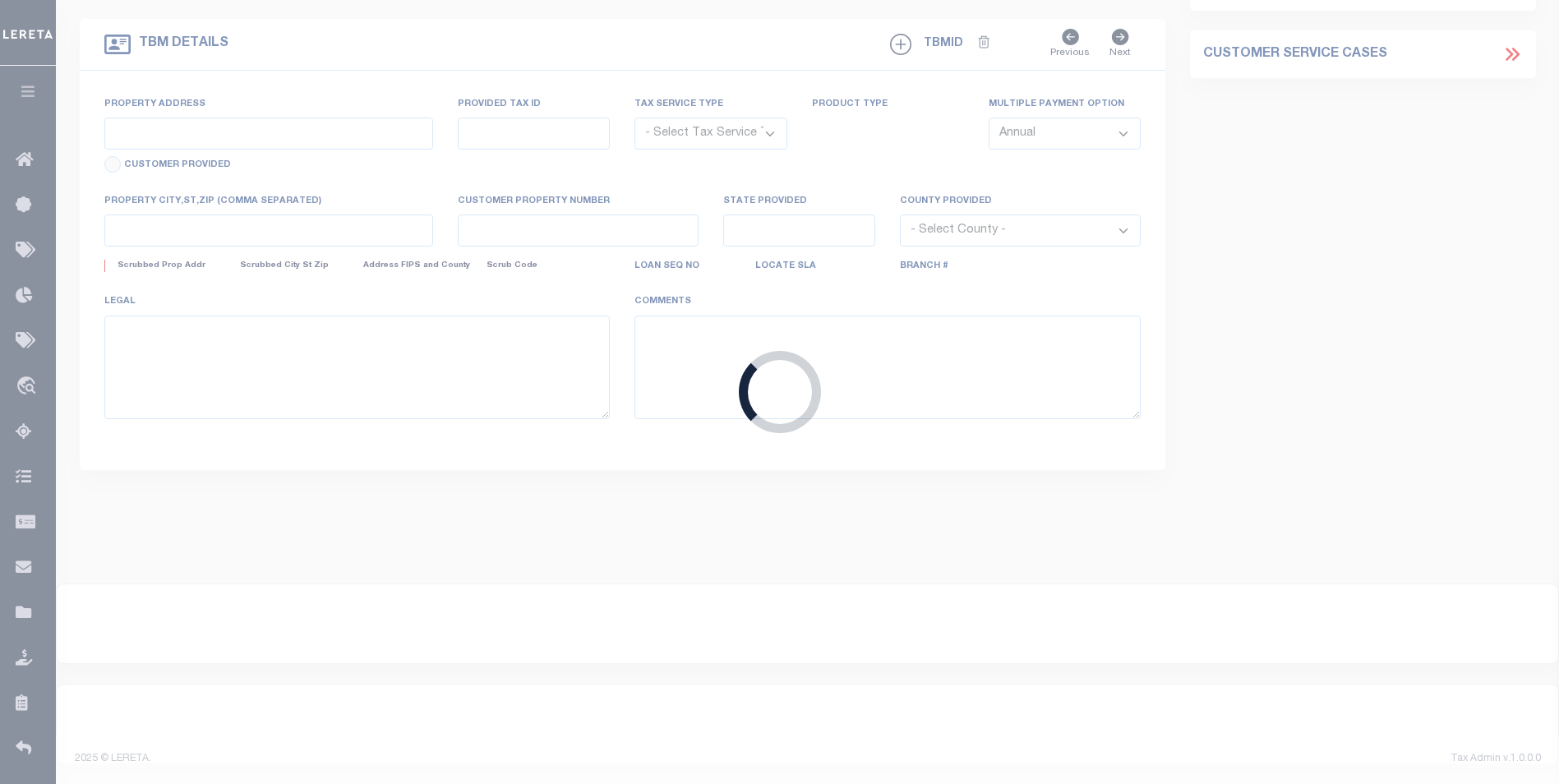 type on "34160911-10" 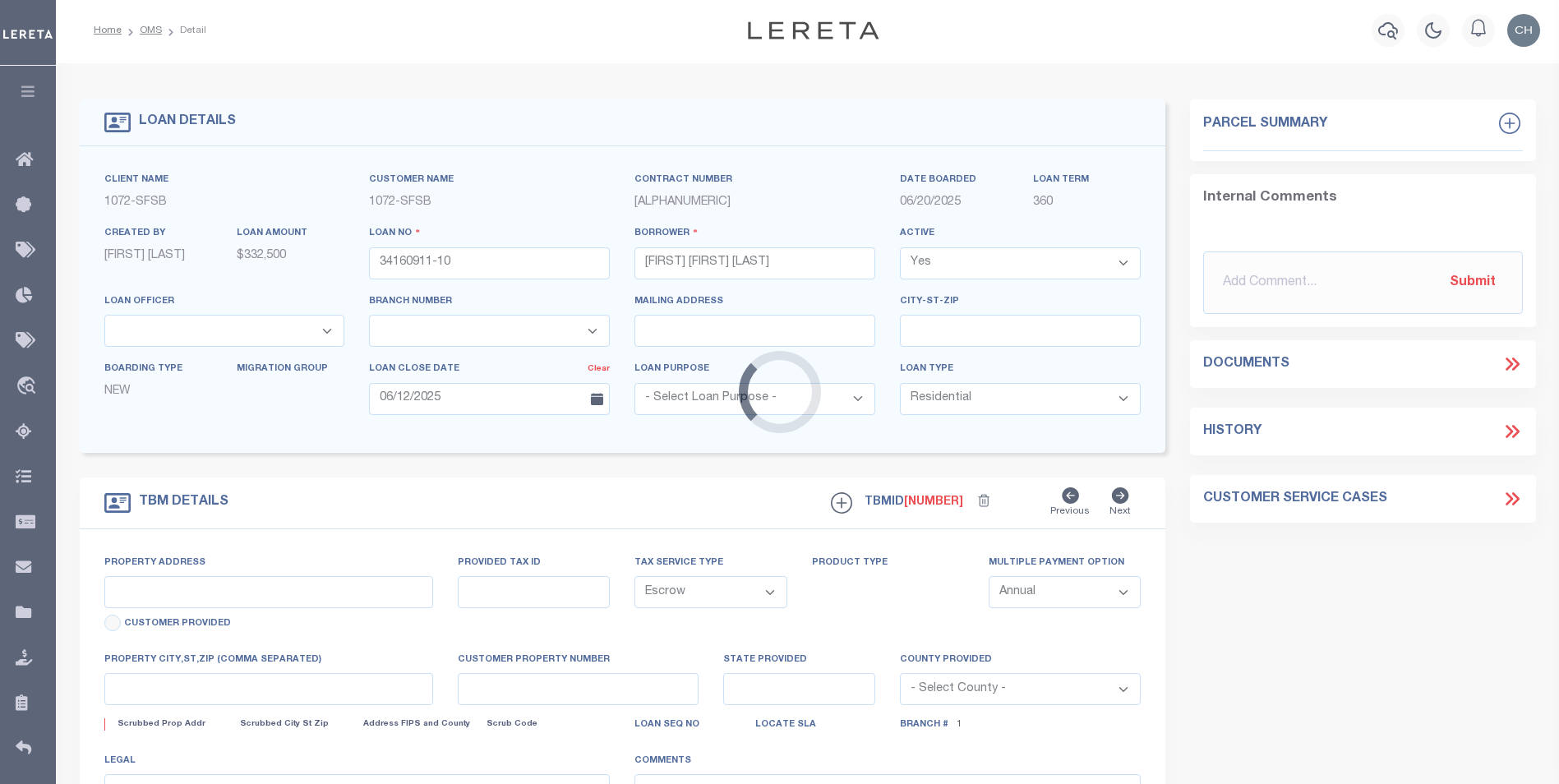 scroll, scrollTop: 0, scrollLeft: 0, axis: both 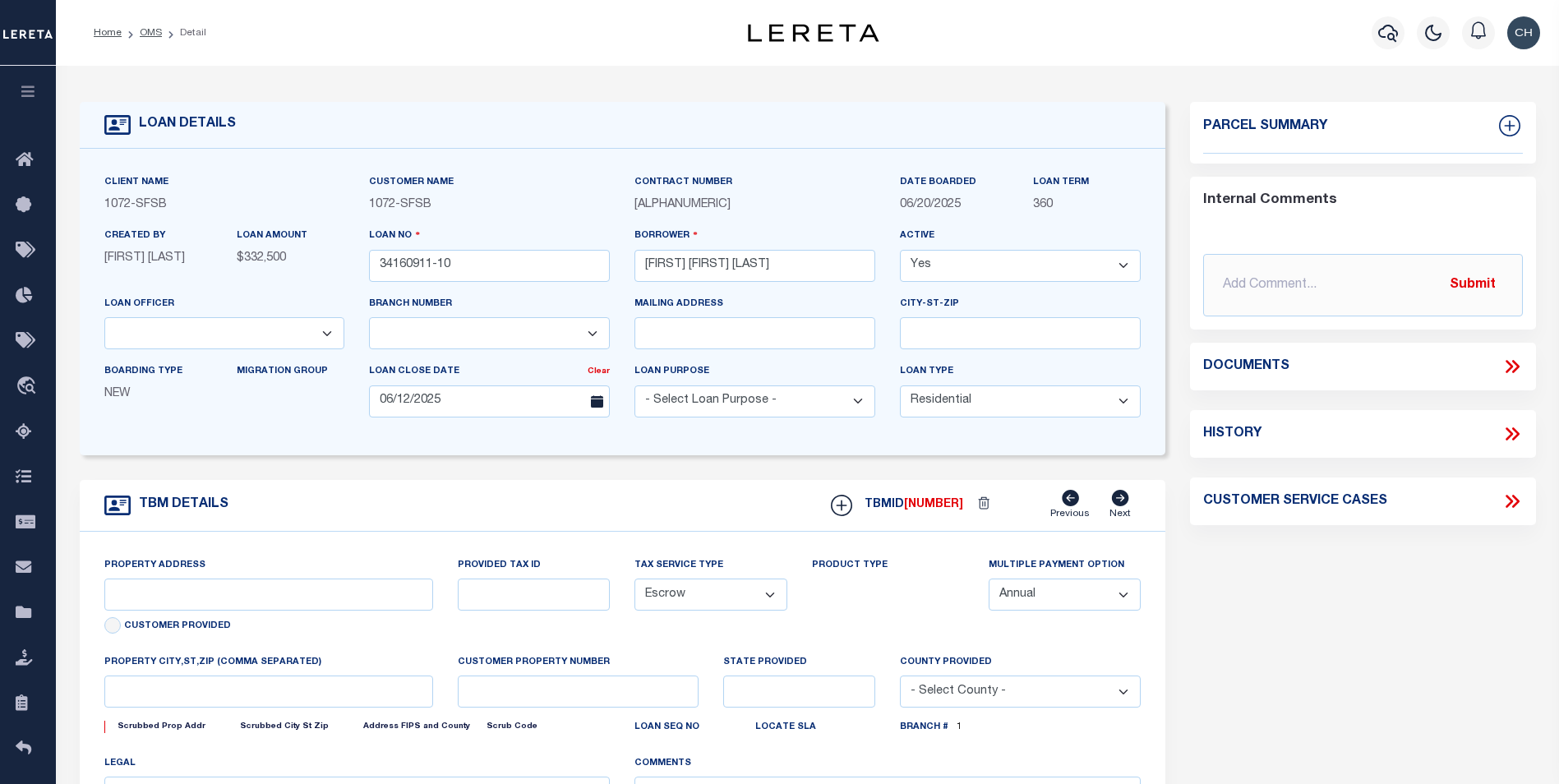 select on "378" 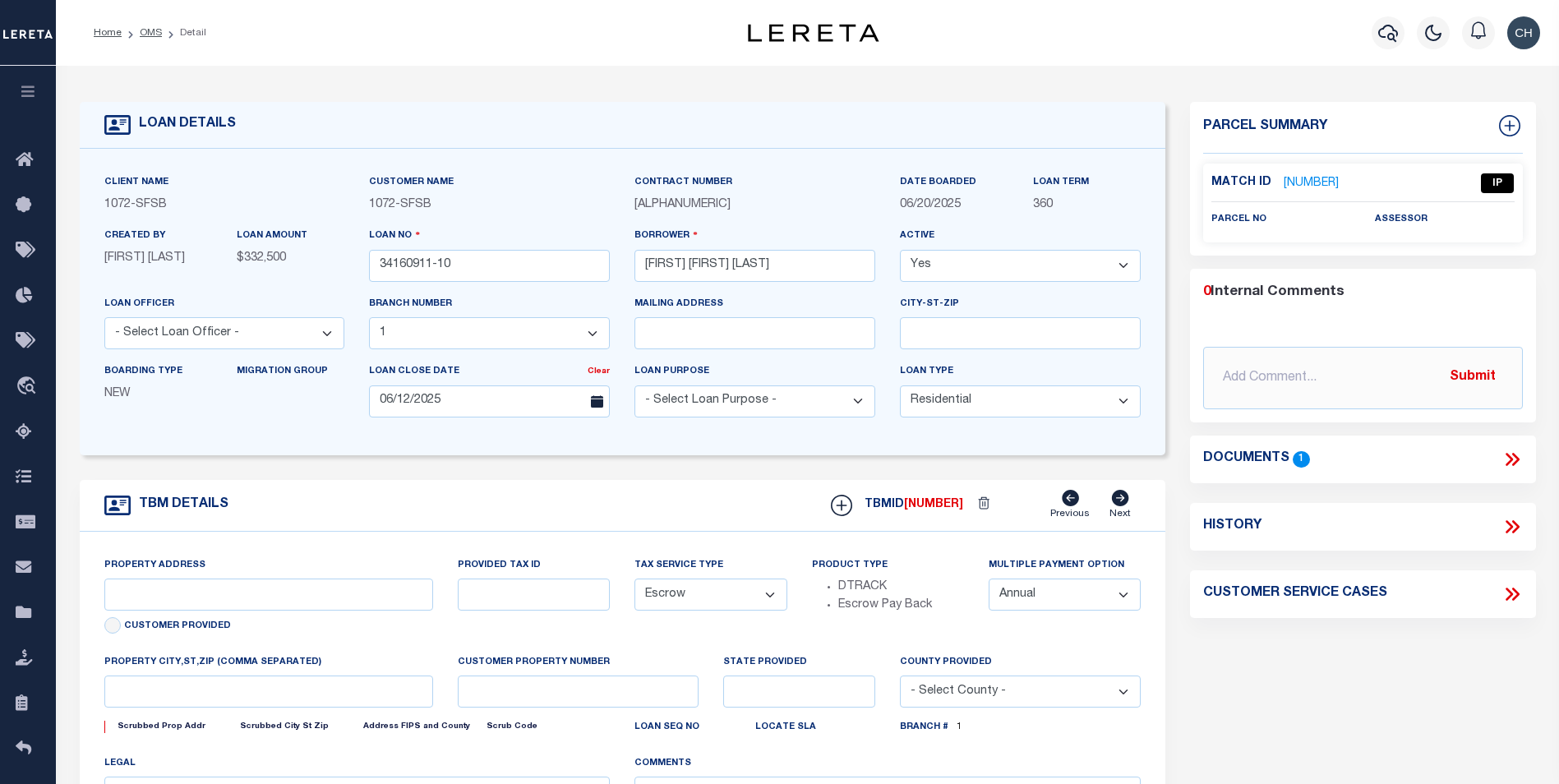 type on "3397 W 300 N" 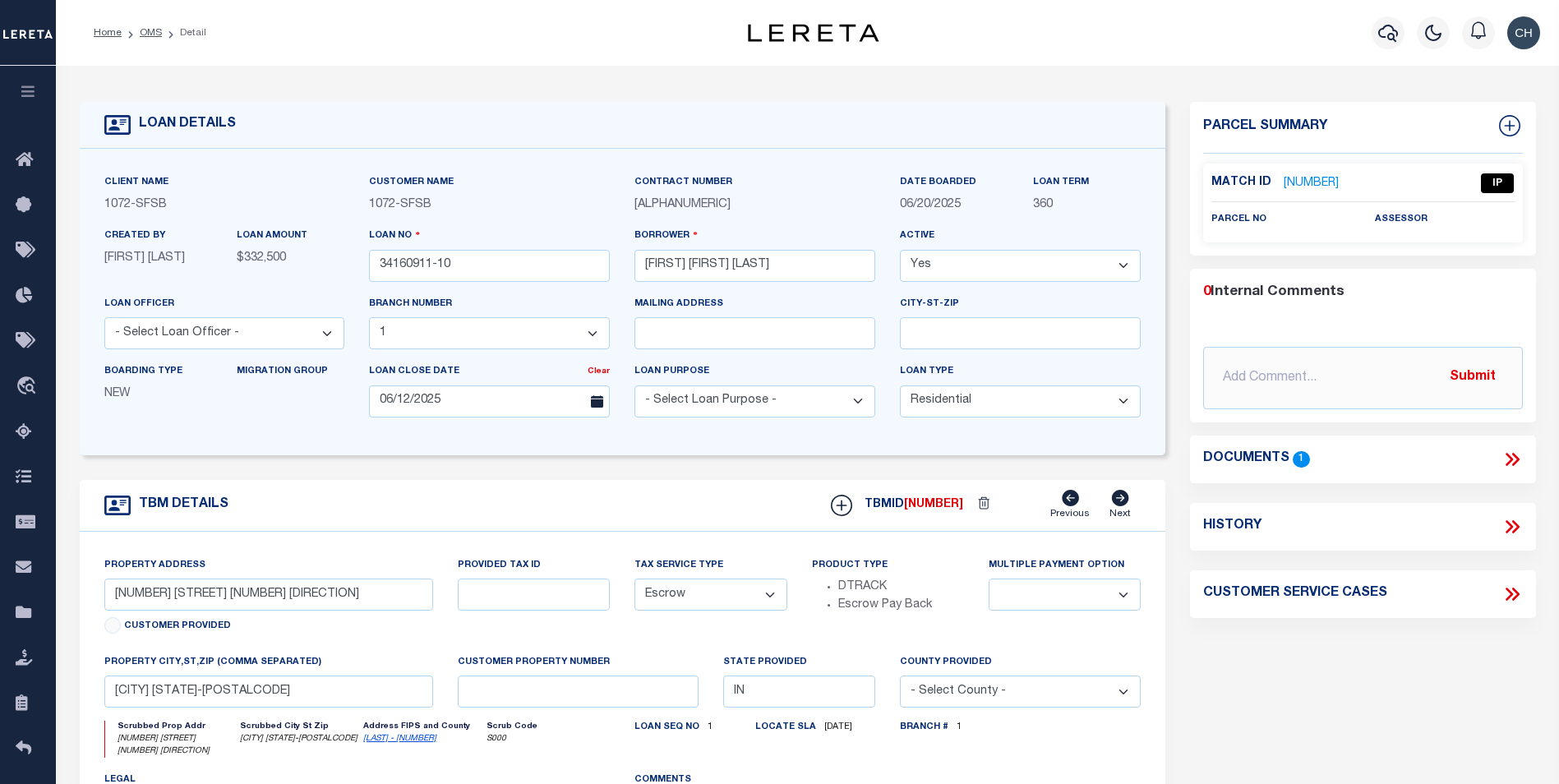 click on "2159513" at bounding box center [1311, 183] 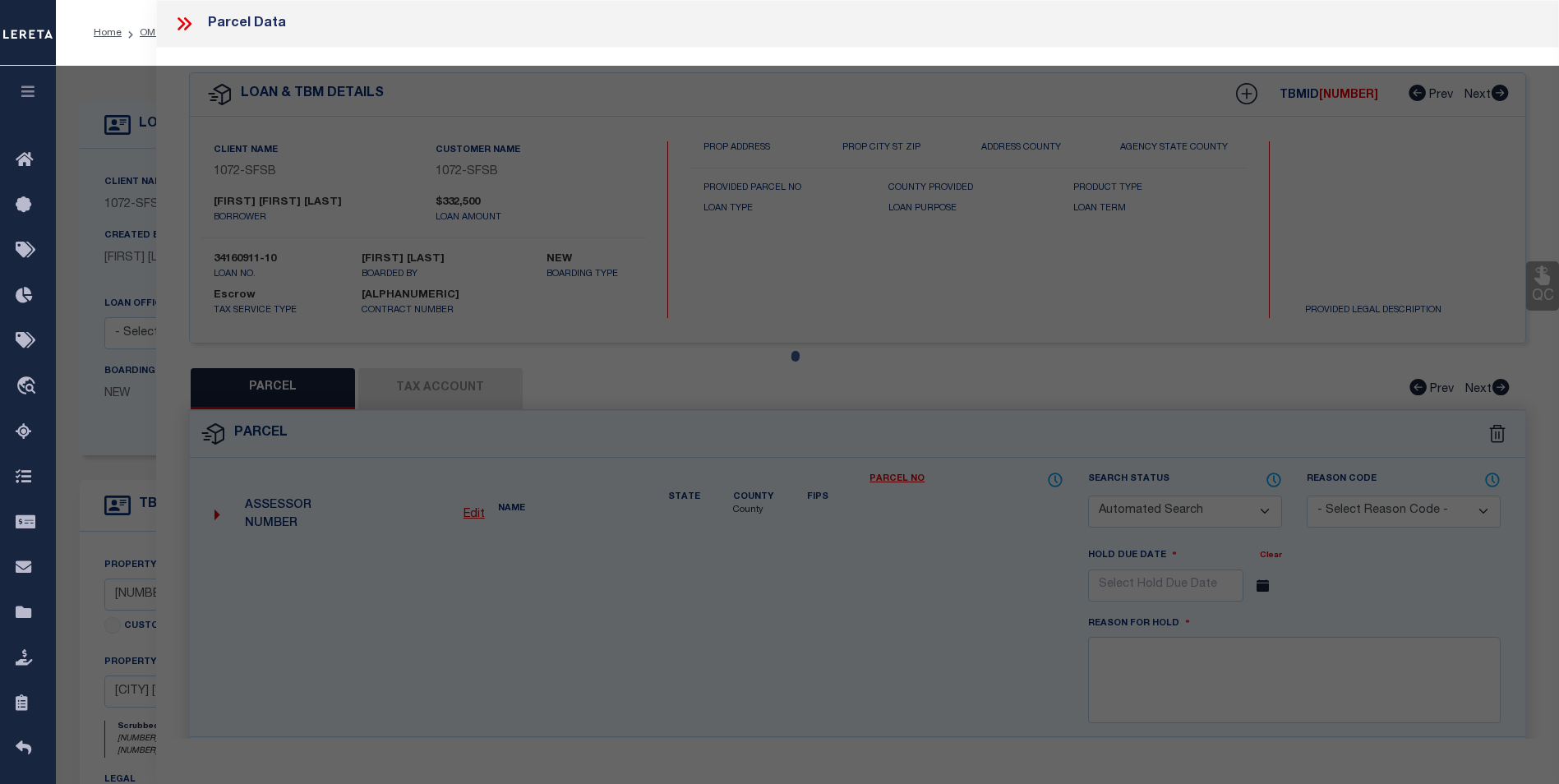 checkbox on "false" 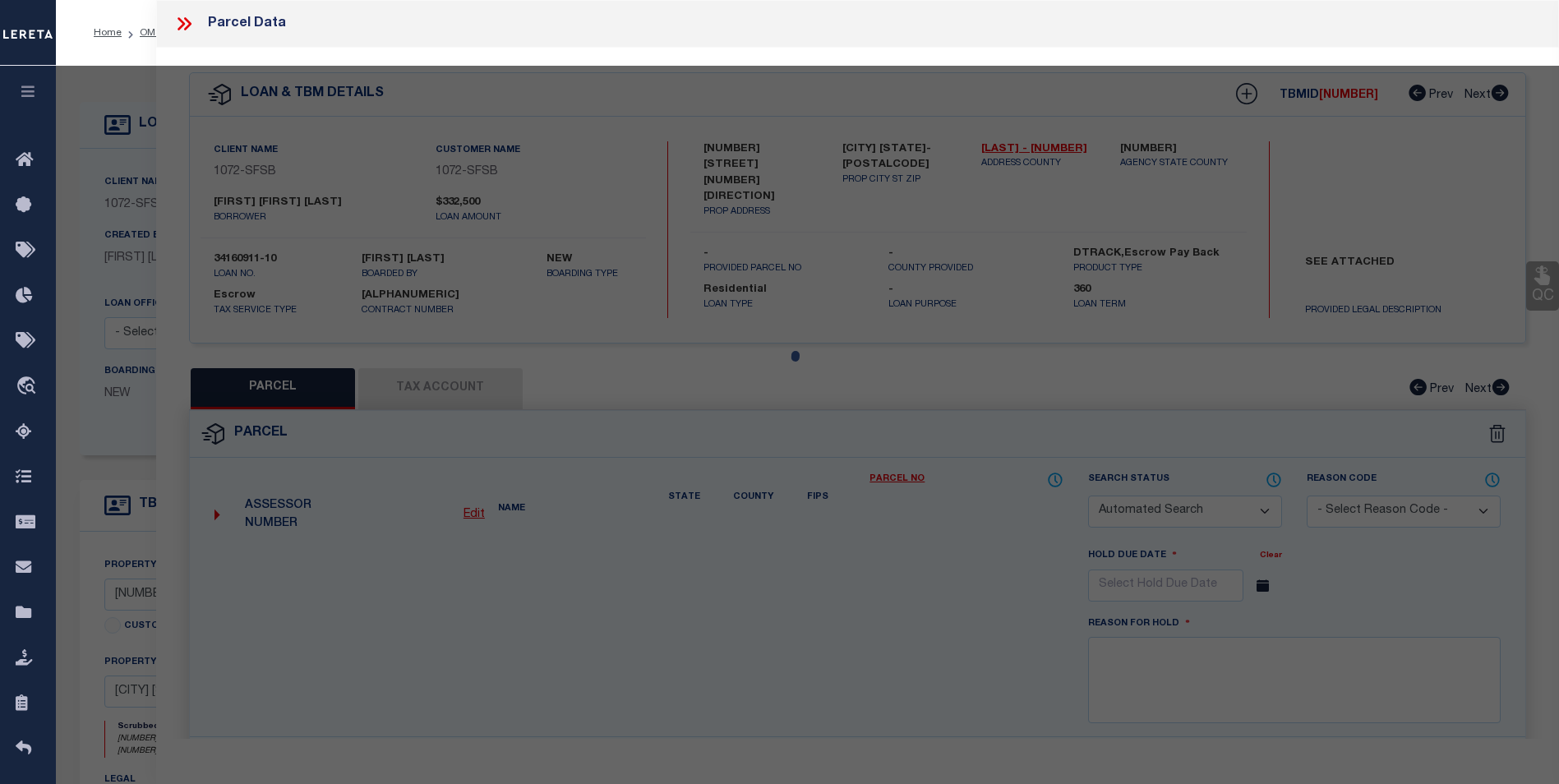 select on "IP" 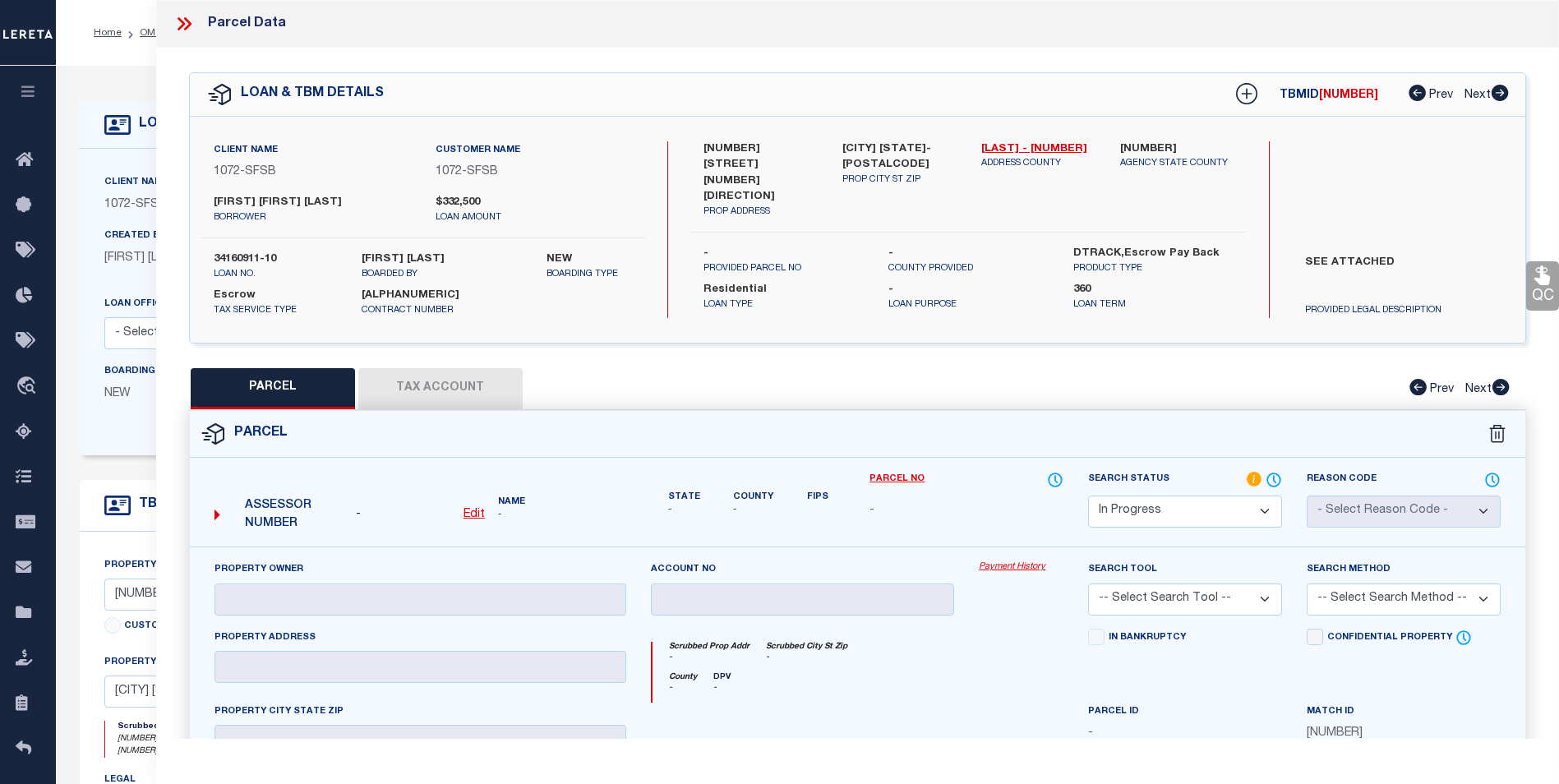 click on "PARCEL
Tax Account
Prev
Next" at bounding box center (857, 389) 